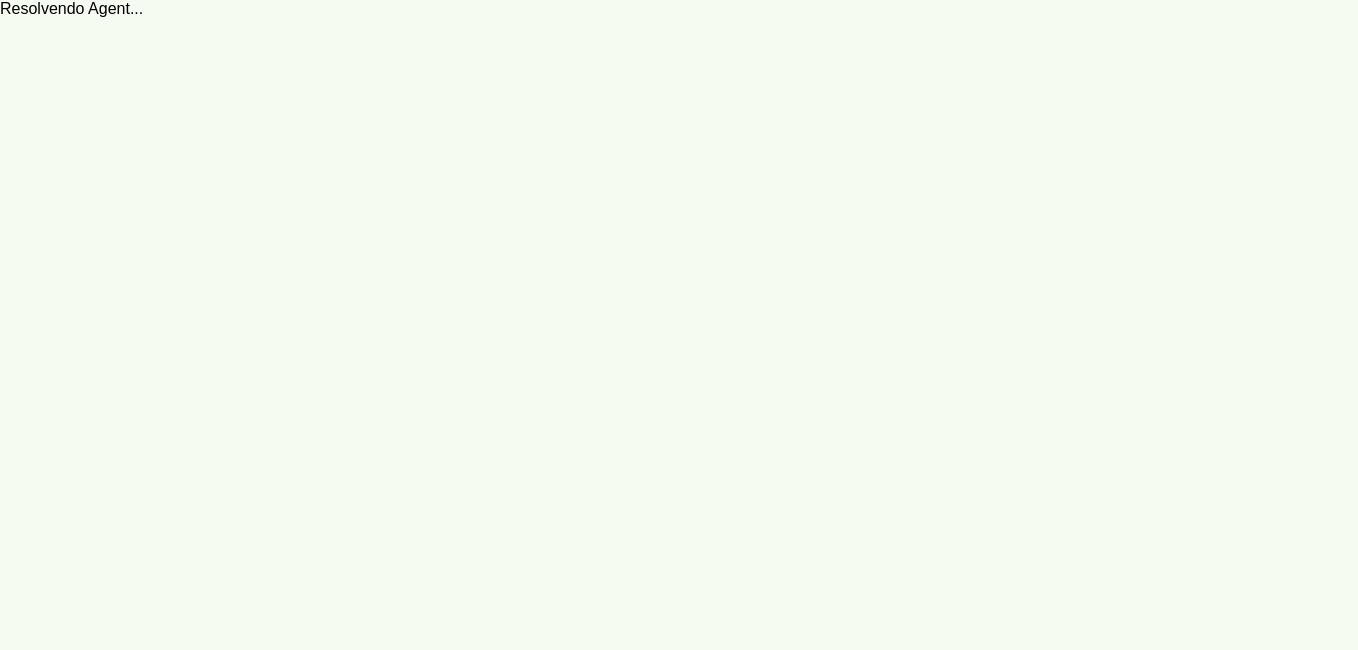 scroll, scrollTop: 0, scrollLeft: 0, axis: both 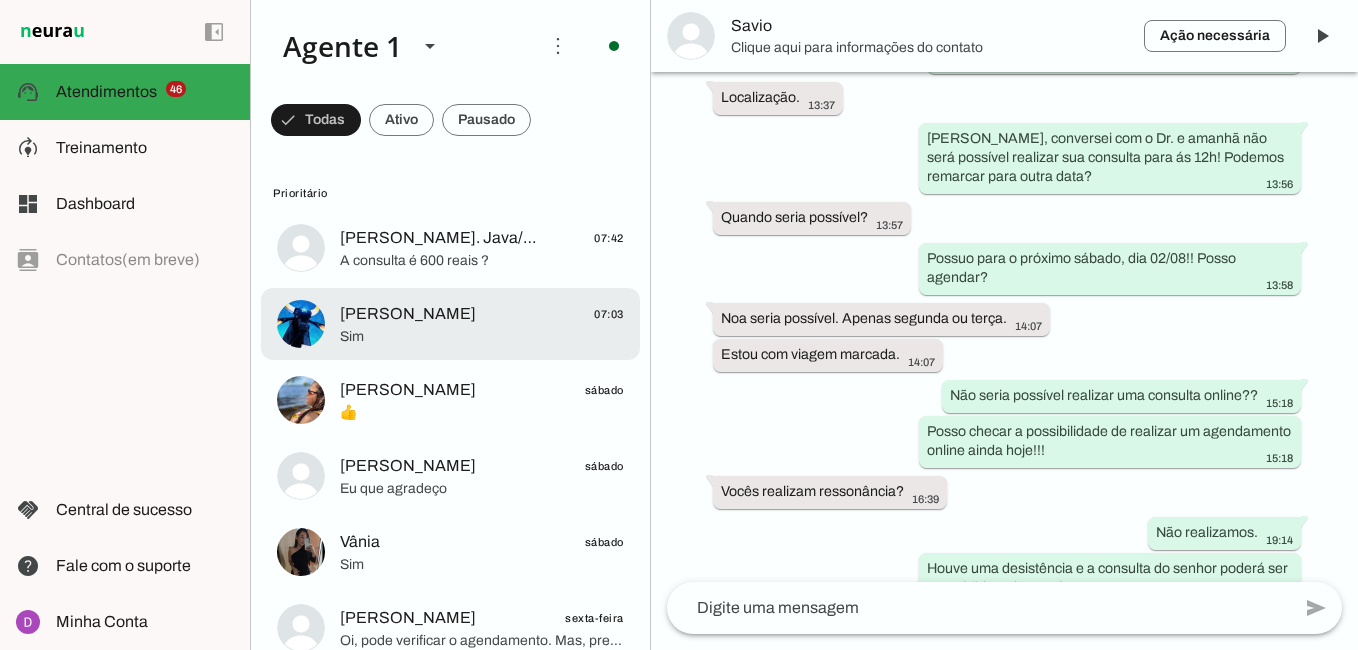 click on "[PERSON_NAME]
07:03" 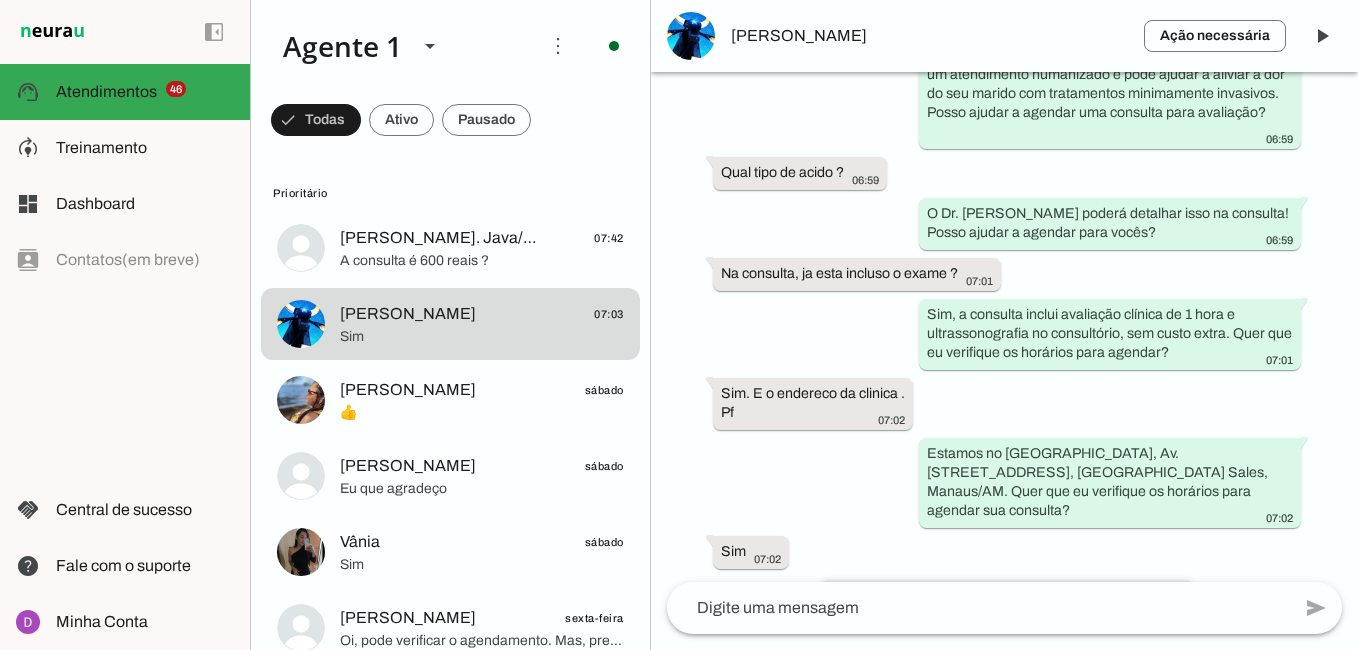 scroll, scrollTop: 1320, scrollLeft: 0, axis: vertical 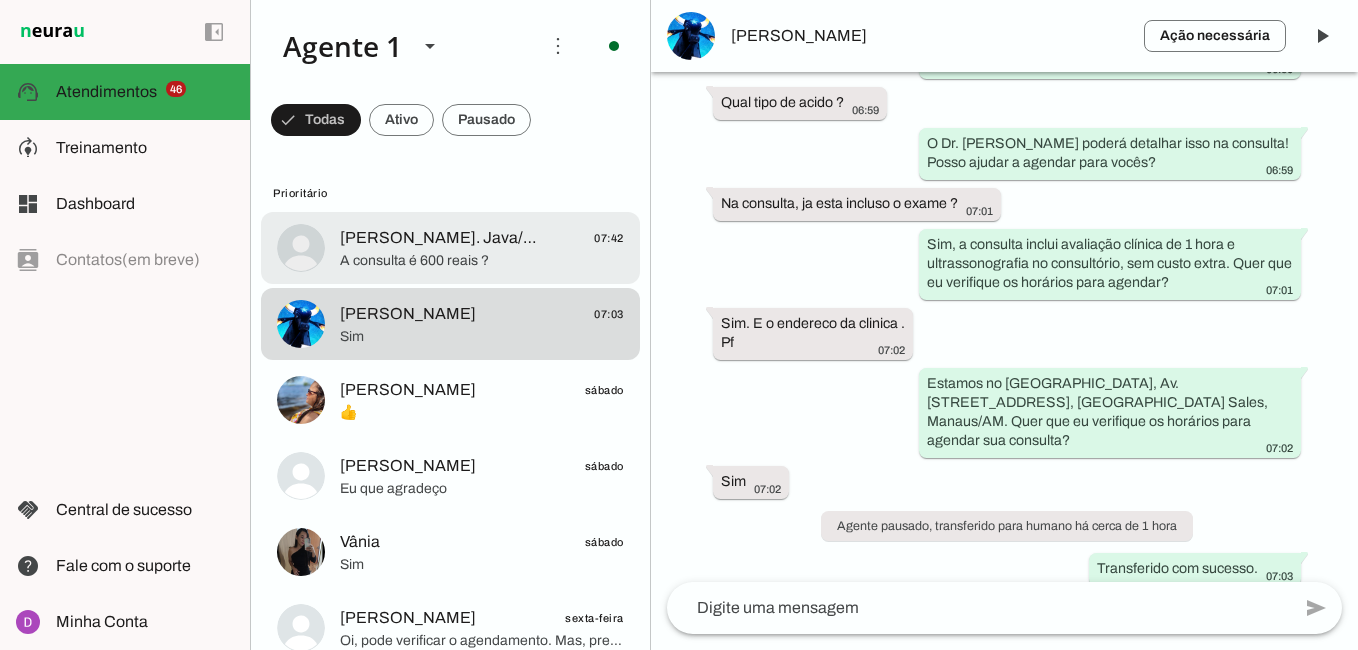 click on "A consulta é 600 reais ?" 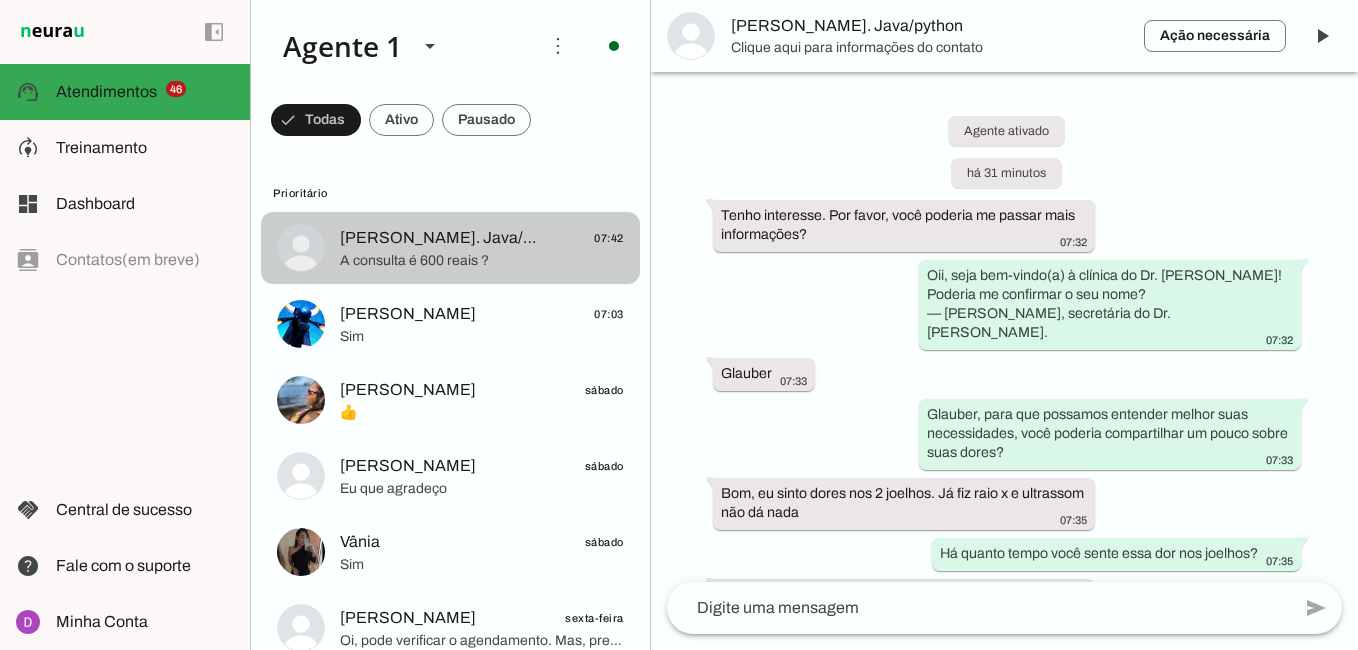 scroll, scrollTop: 887, scrollLeft: 0, axis: vertical 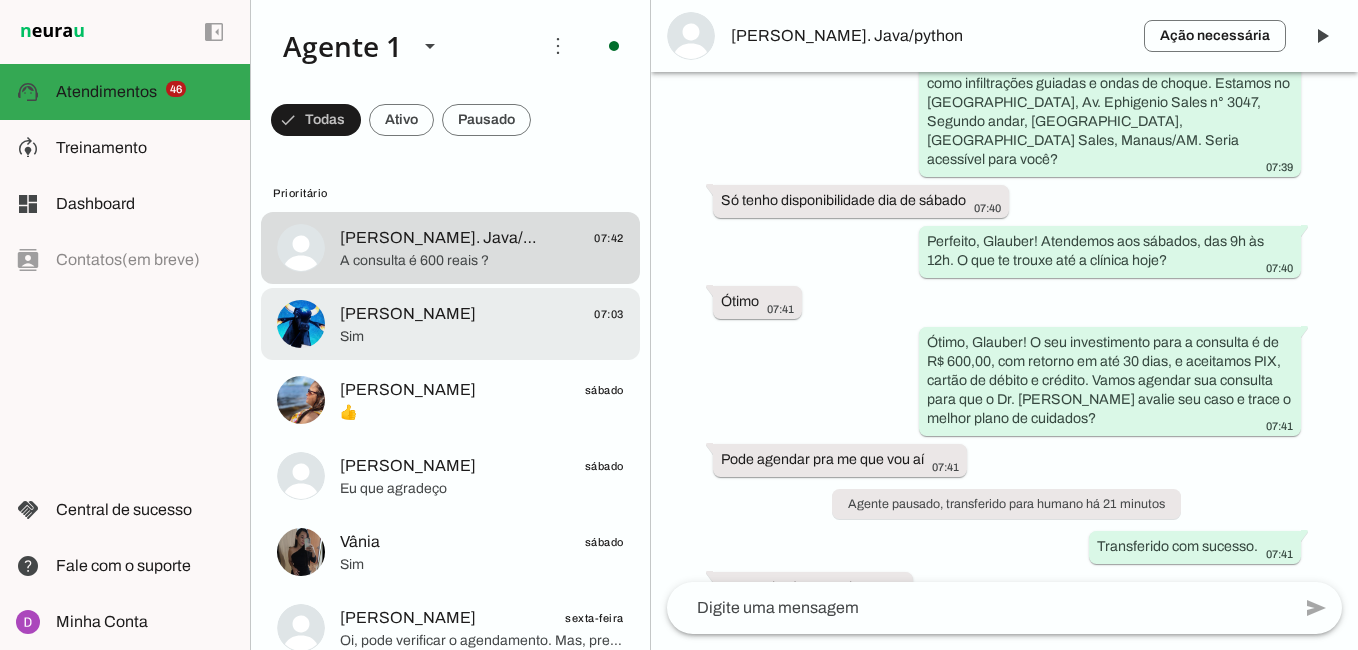 click on "[PERSON_NAME]
07:03" 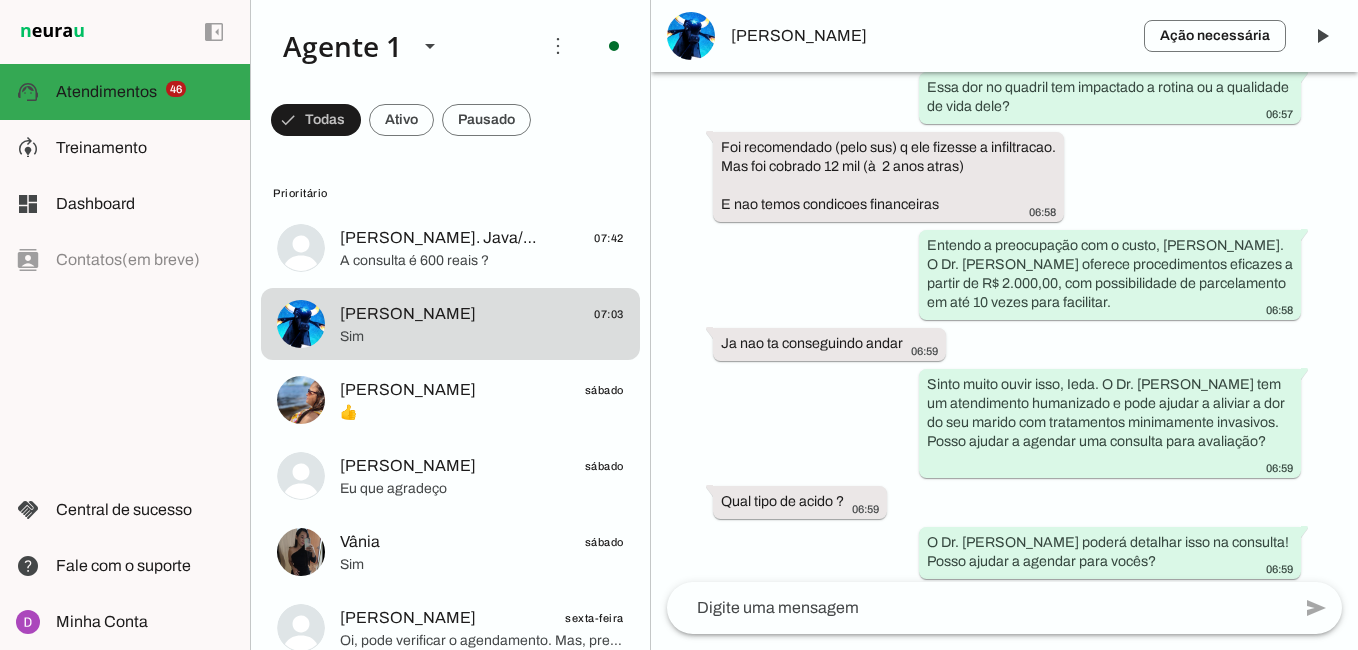 scroll, scrollTop: 1320, scrollLeft: 0, axis: vertical 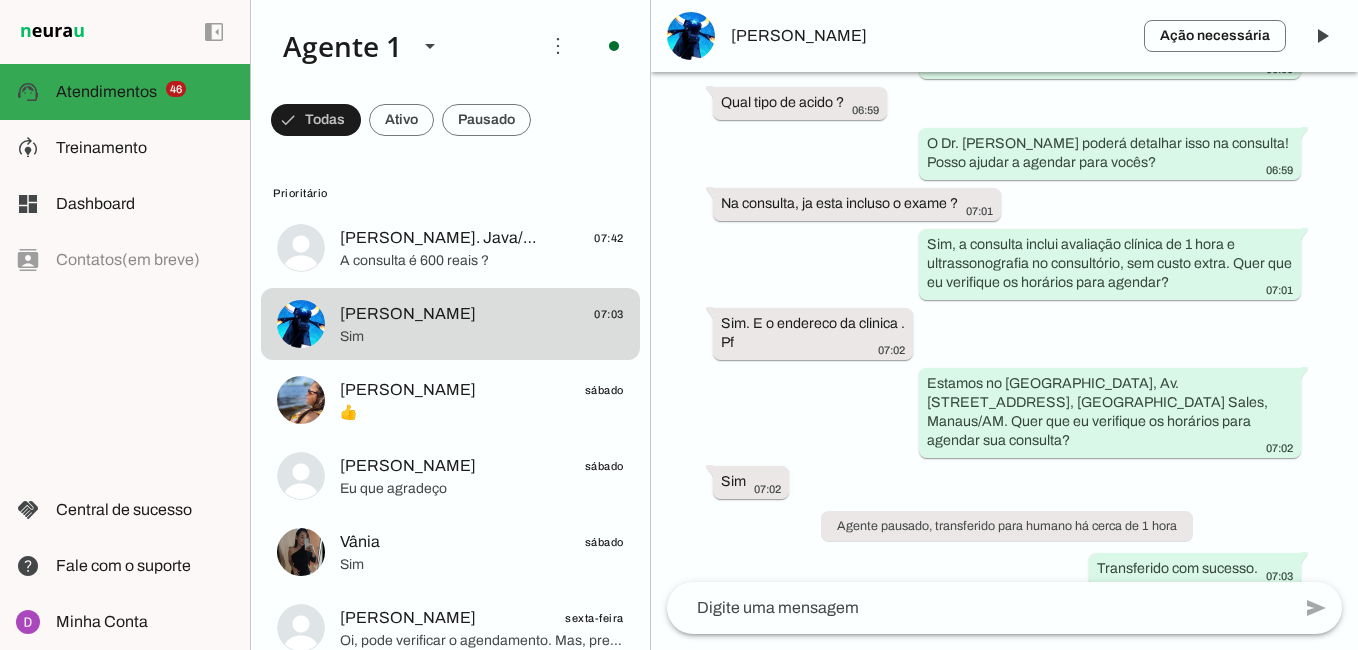 click 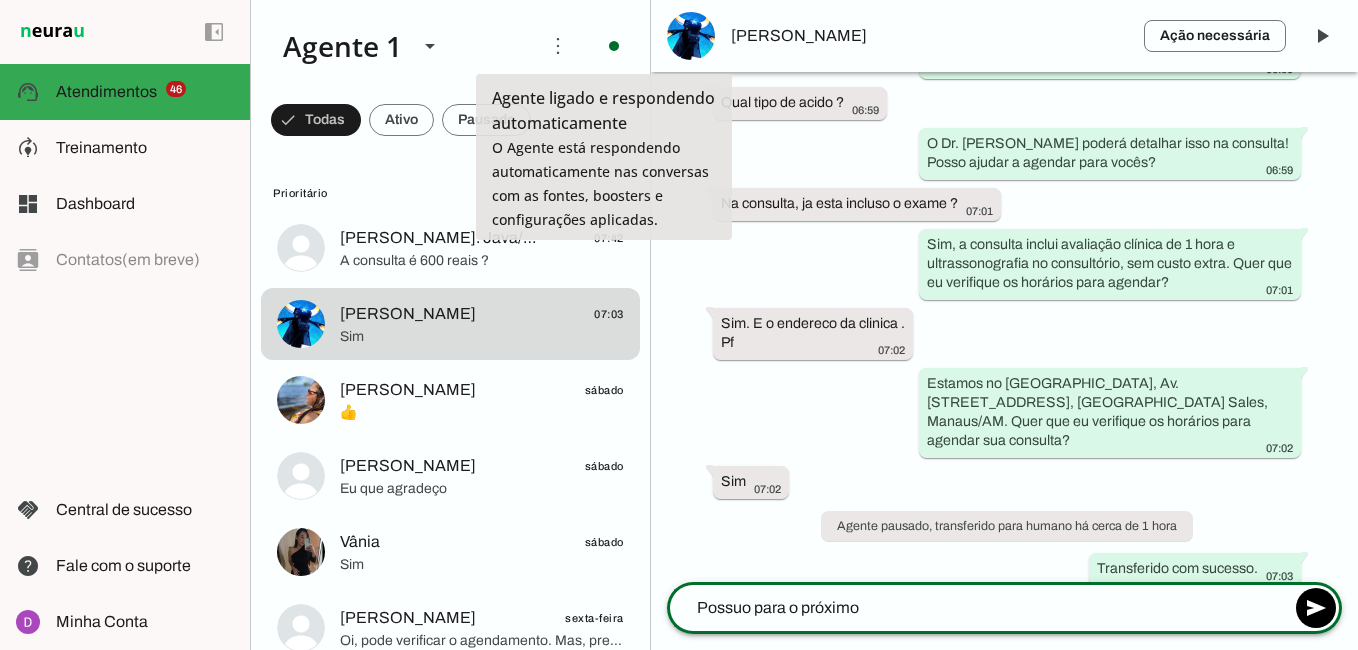 type on "Possuo para o próximo" 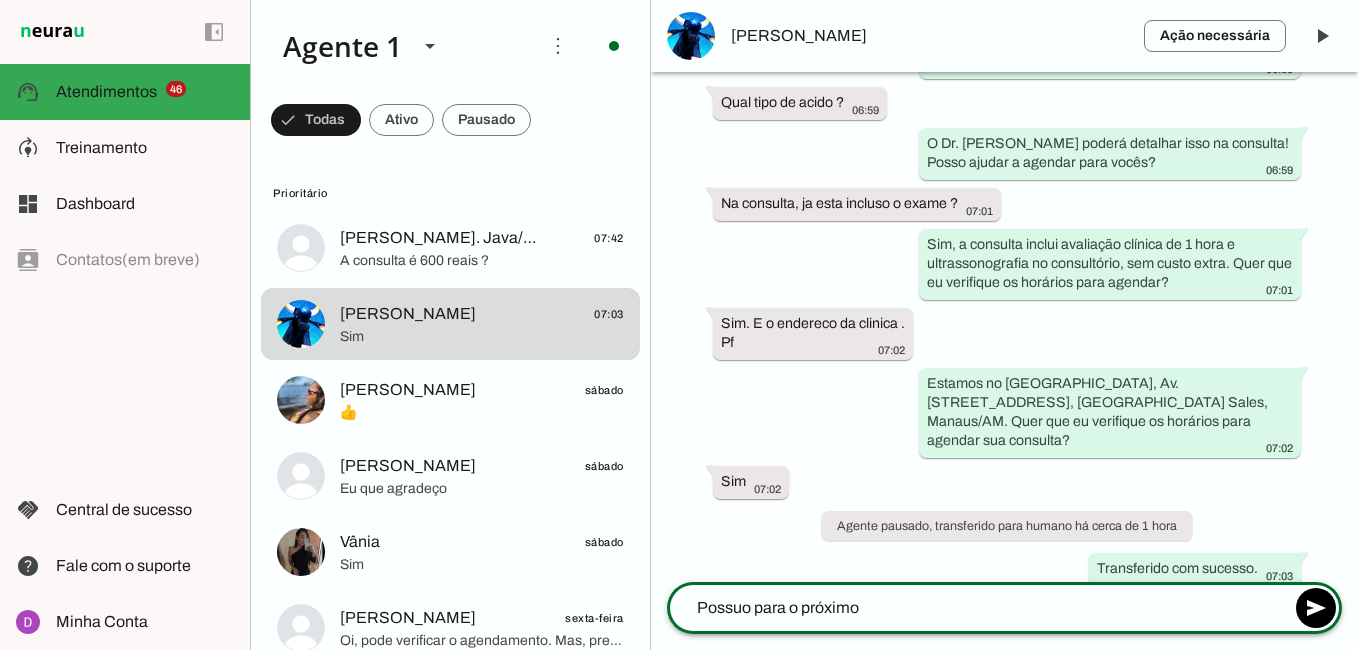 click on "Possuo para o próximo" 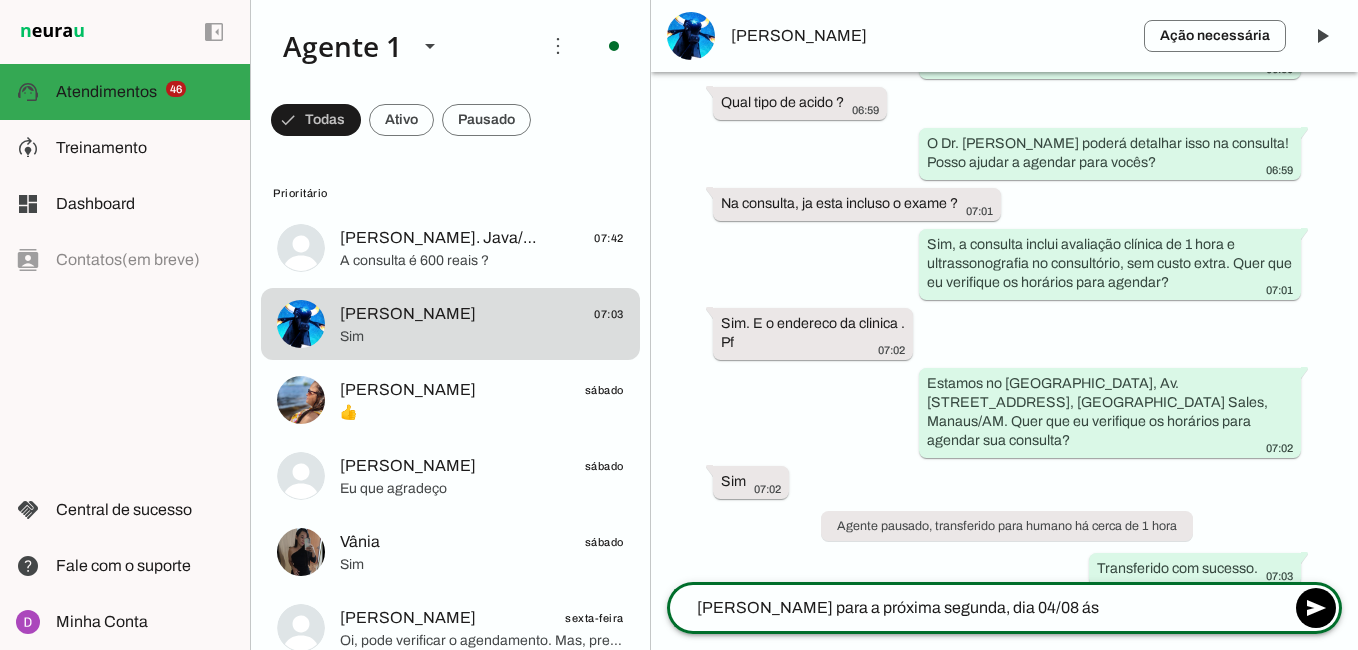 type on "[PERSON_NAME] para a próxima segunda, dia 04/08 ás" 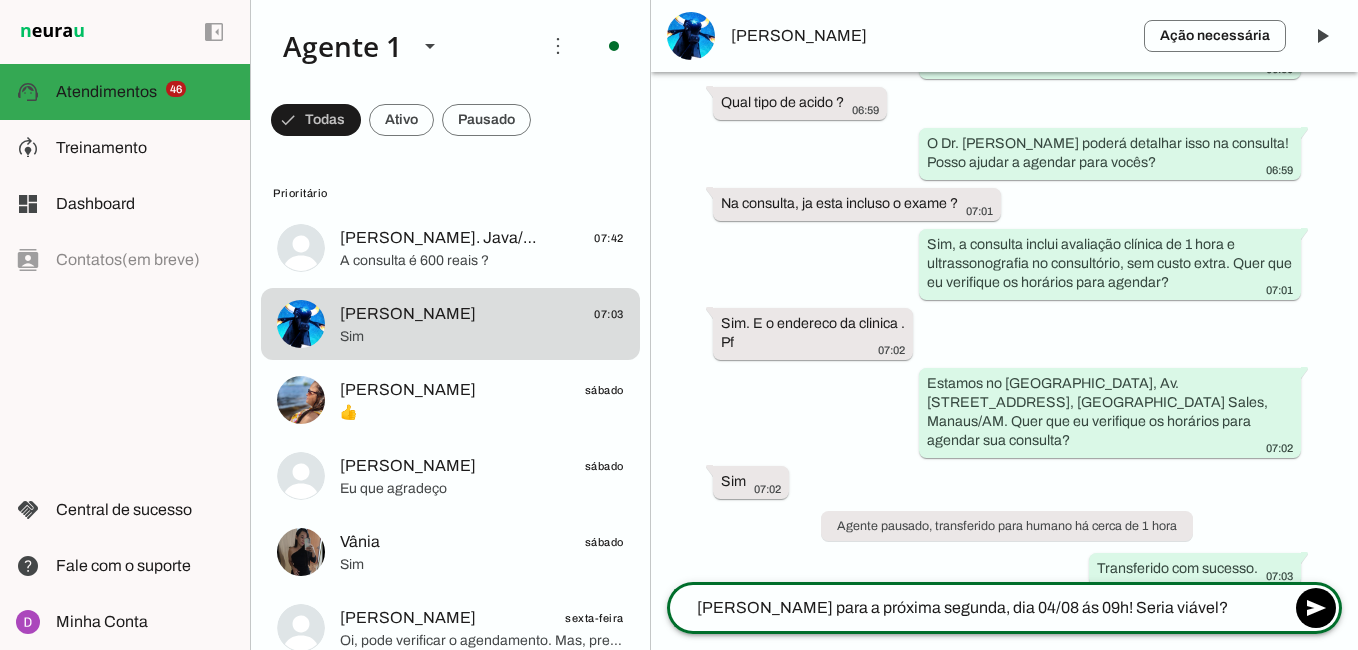 type on "[PERSON_NAME] para a próxima segunda, dia 04/08 ás 09h! Seria viável??" 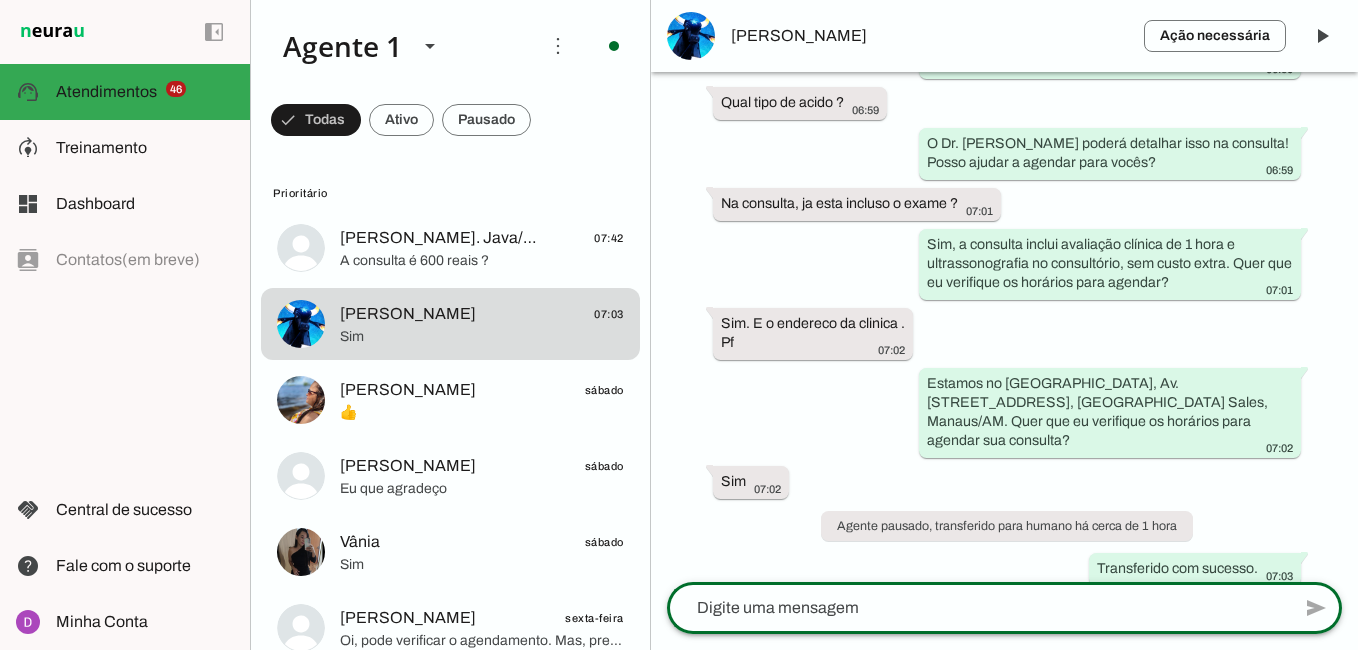 scroll, scrollTop: 1380, scrollLeft: 0, axis: vertical 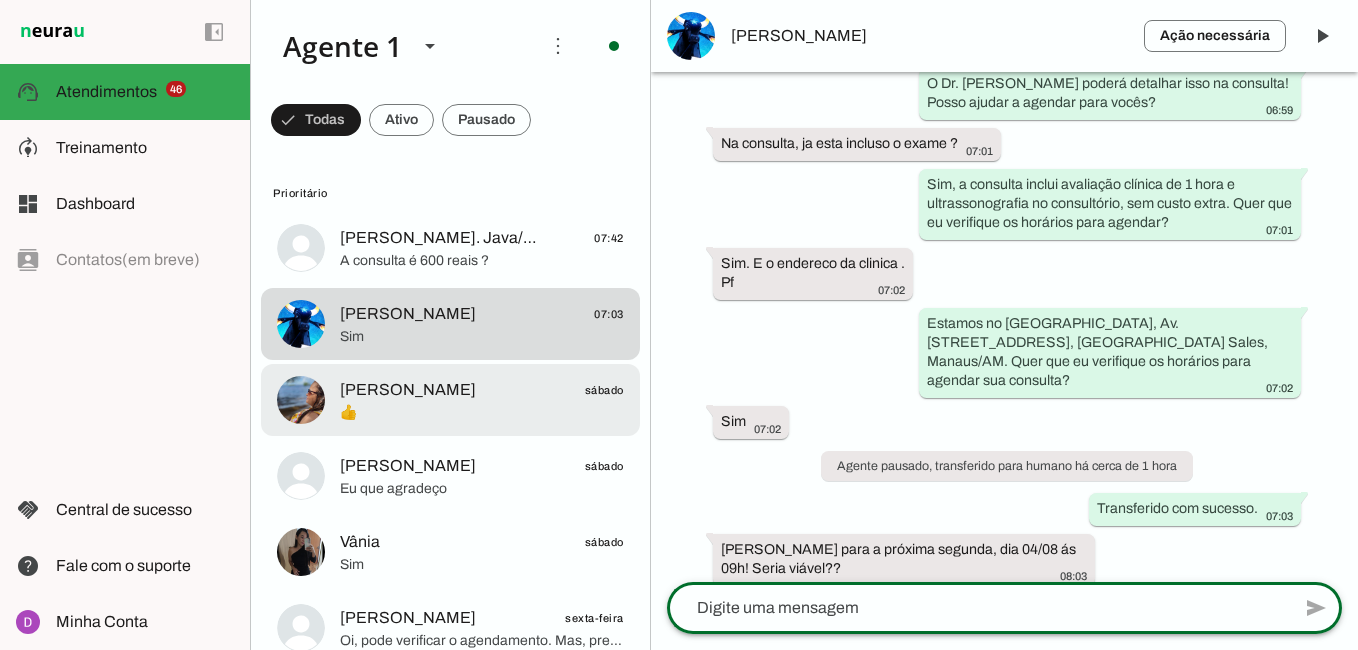 type 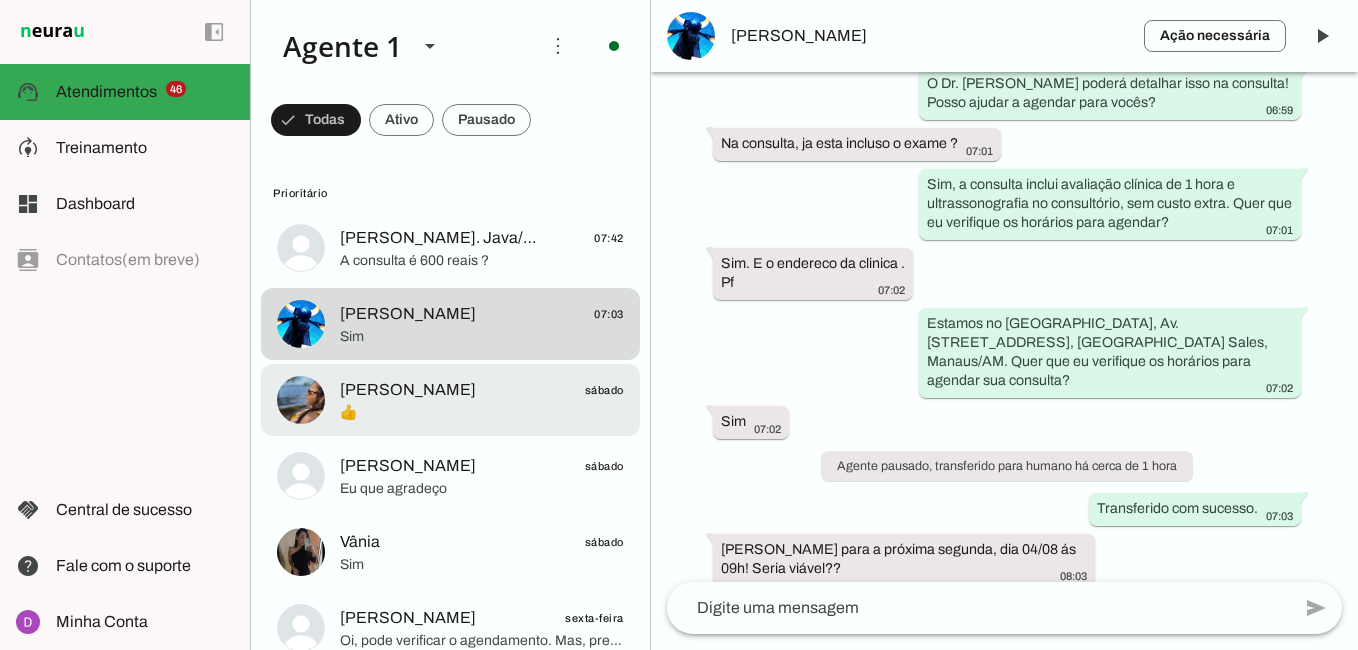click on "[PERSON_NAME]
sábado" 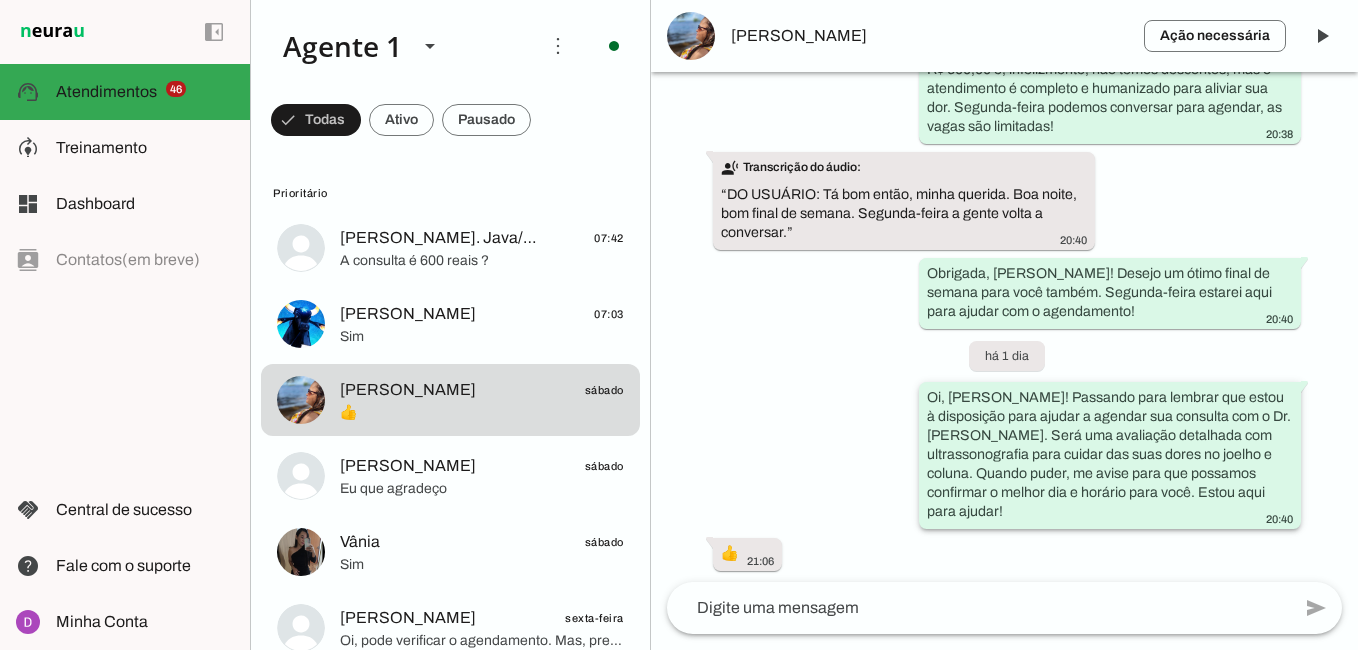 scroll, scrollTop: 4632, scrollLeft: 0, axis: vertical 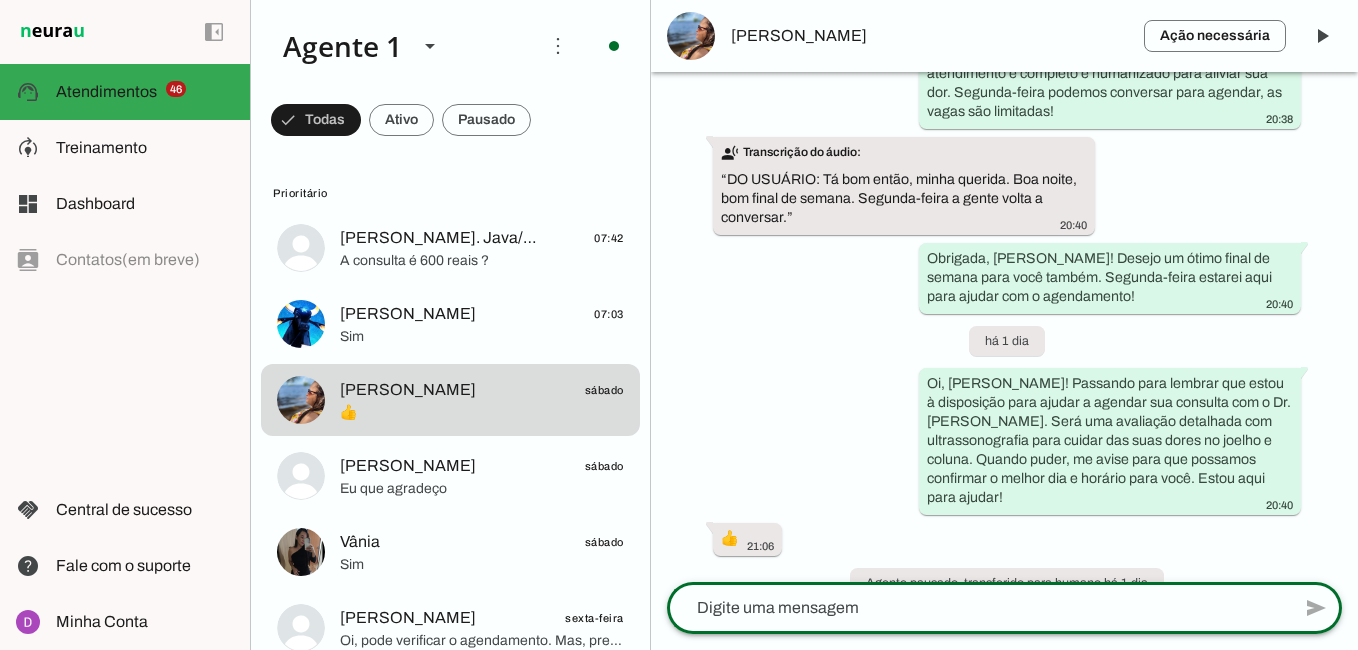 click 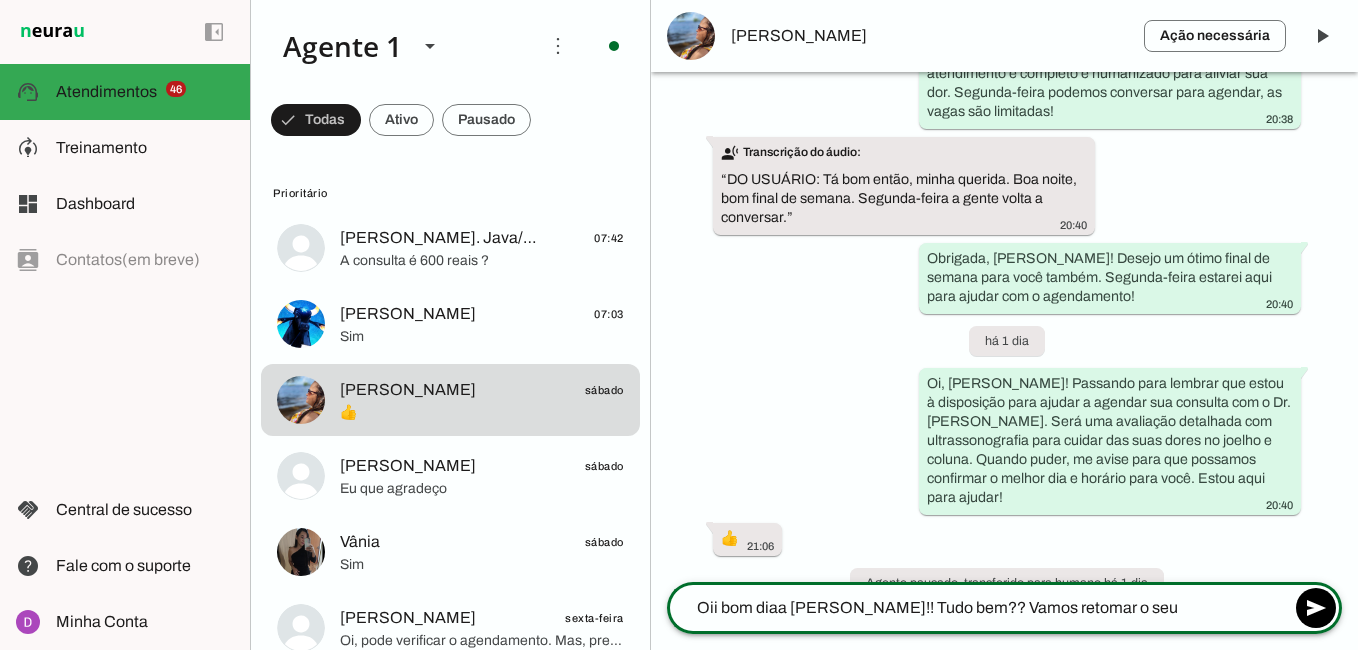 click on "Oii bom diaa [PERSON_NAME]!! Tudo bem?? Vamos retomar o seu agendamento??" 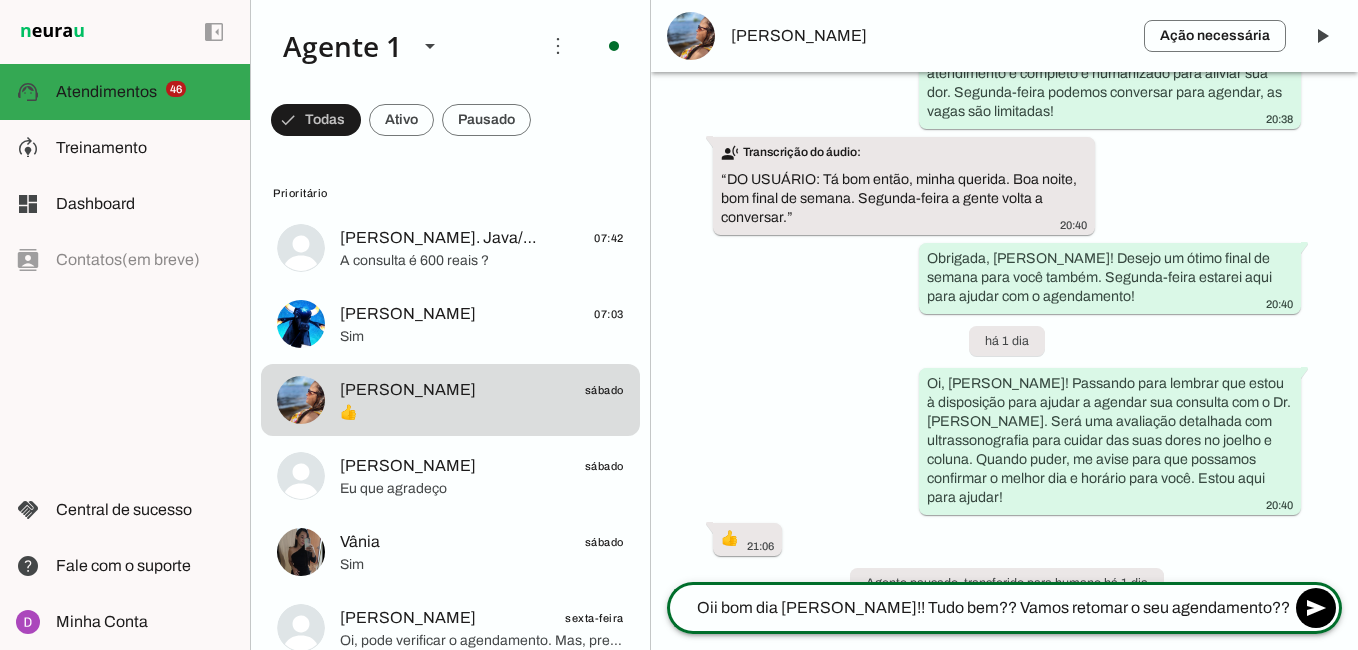 click on "Oii bom dia [PERSON_NAME]!! Tudo bem?? Vamos retomar o seu agendamento??" 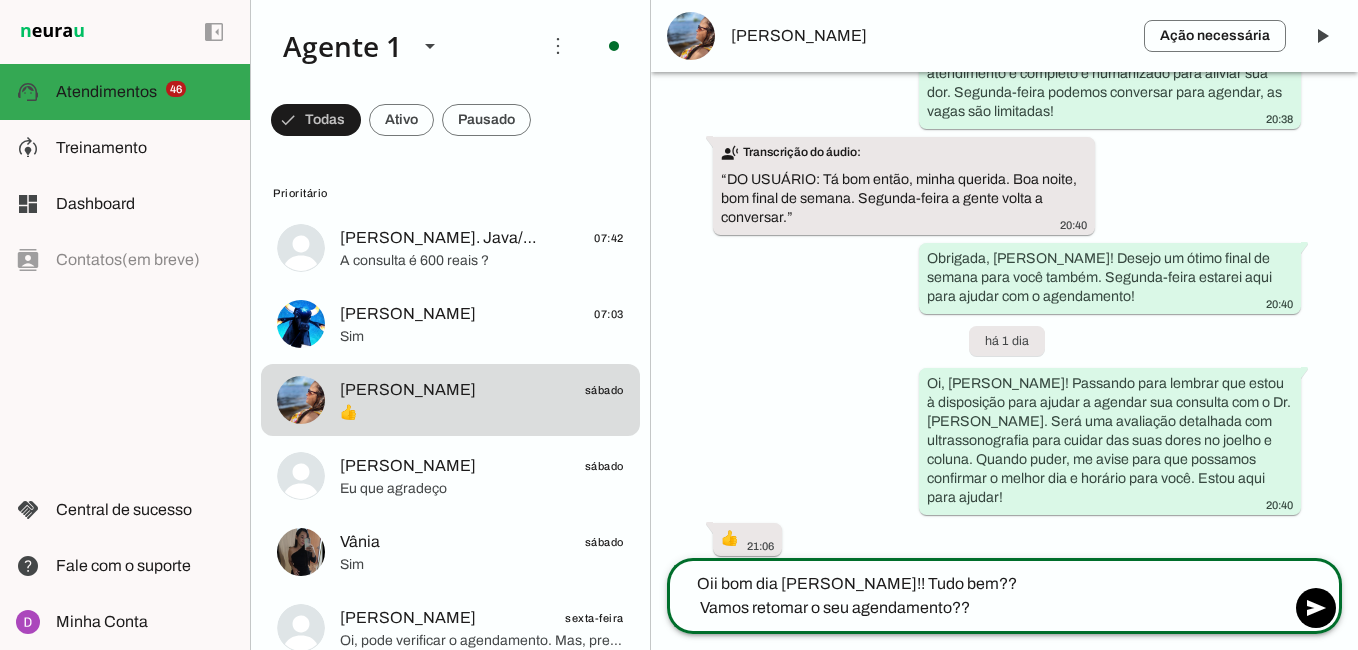 scroll, scrollTop: 4656, scrollLeft: 0, axis: vertical 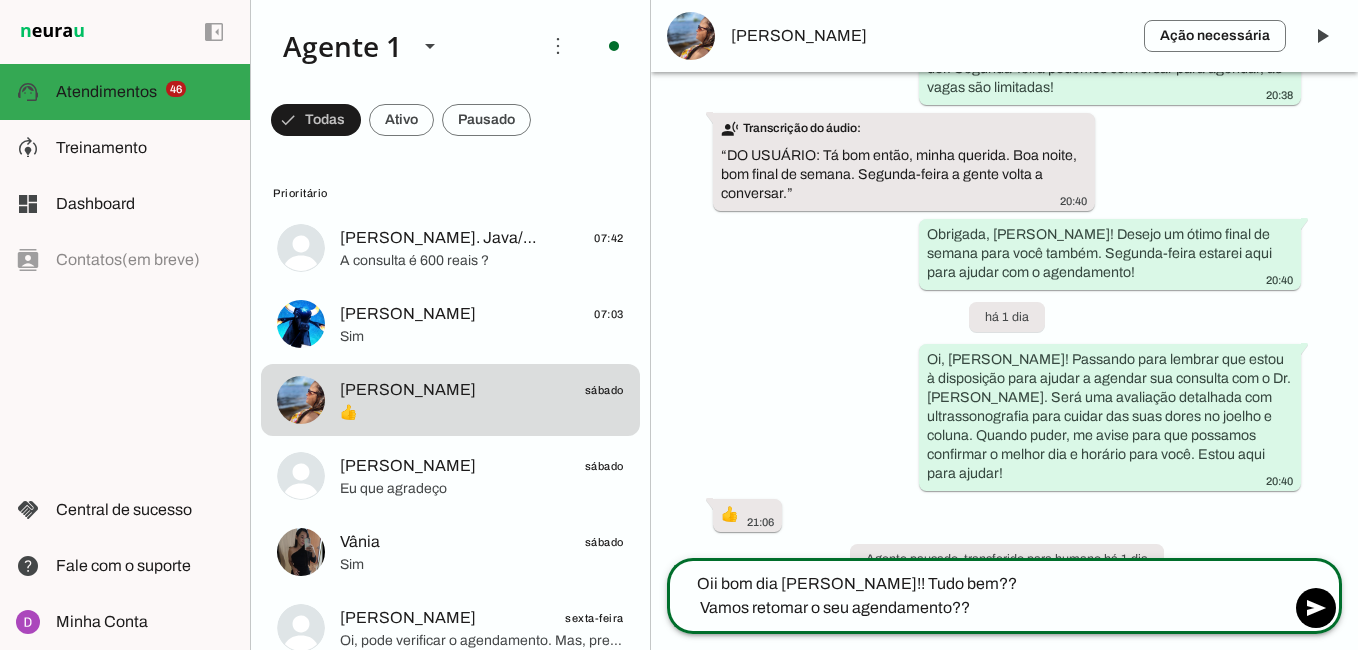 type on "Oii bom dia [PERSON_NAME]!! Tudo bem??
Vamos retomar o seu agendamento??" 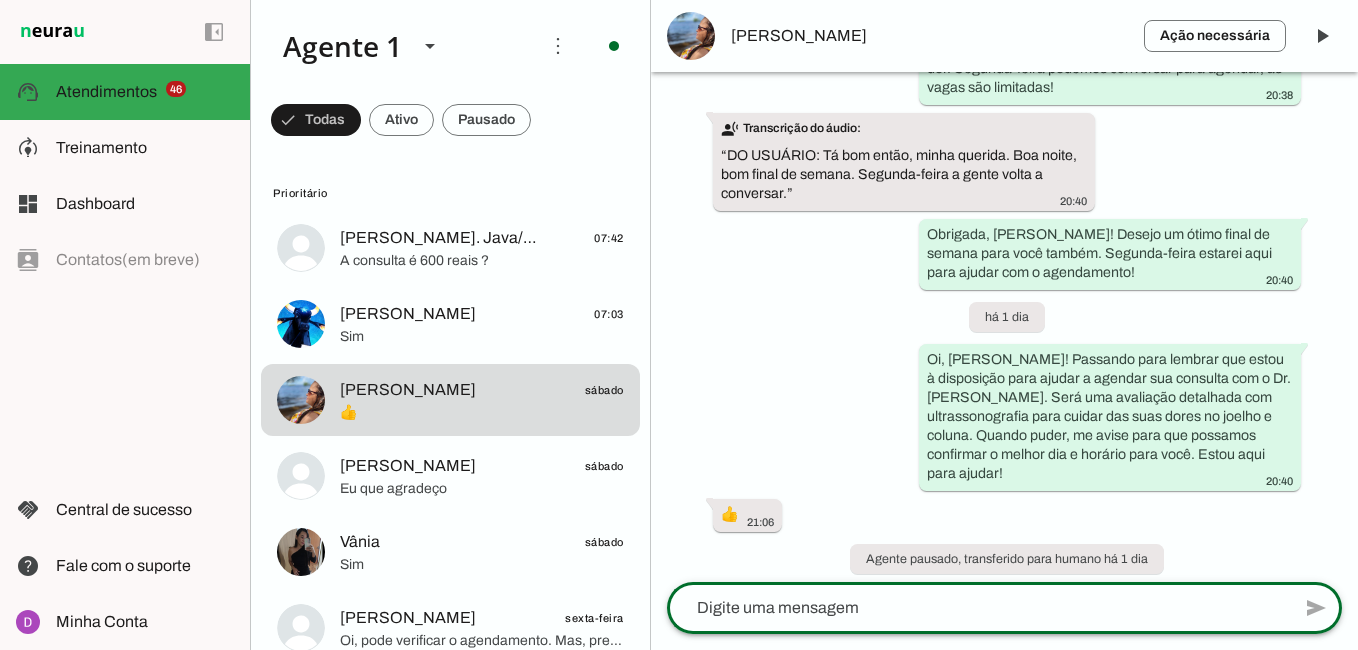 scroll, scrollTop: 4738, scrollLeft: 0, axis: vertical 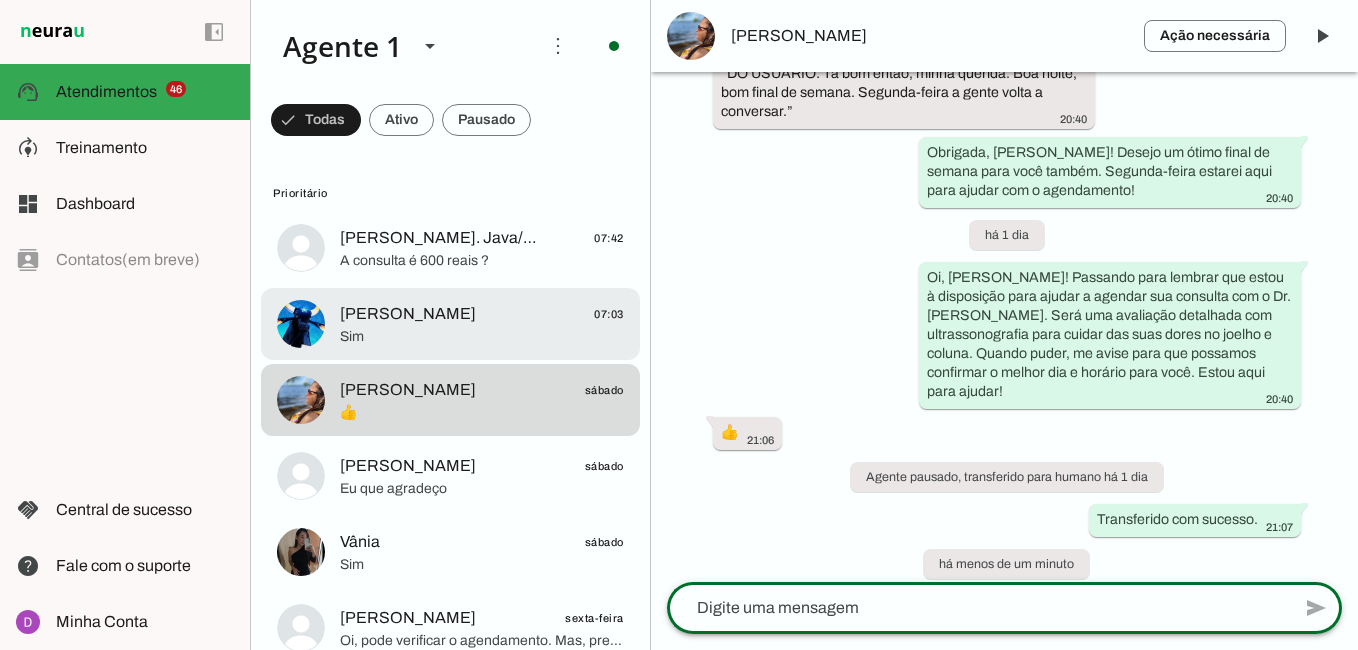 click on "Sim" 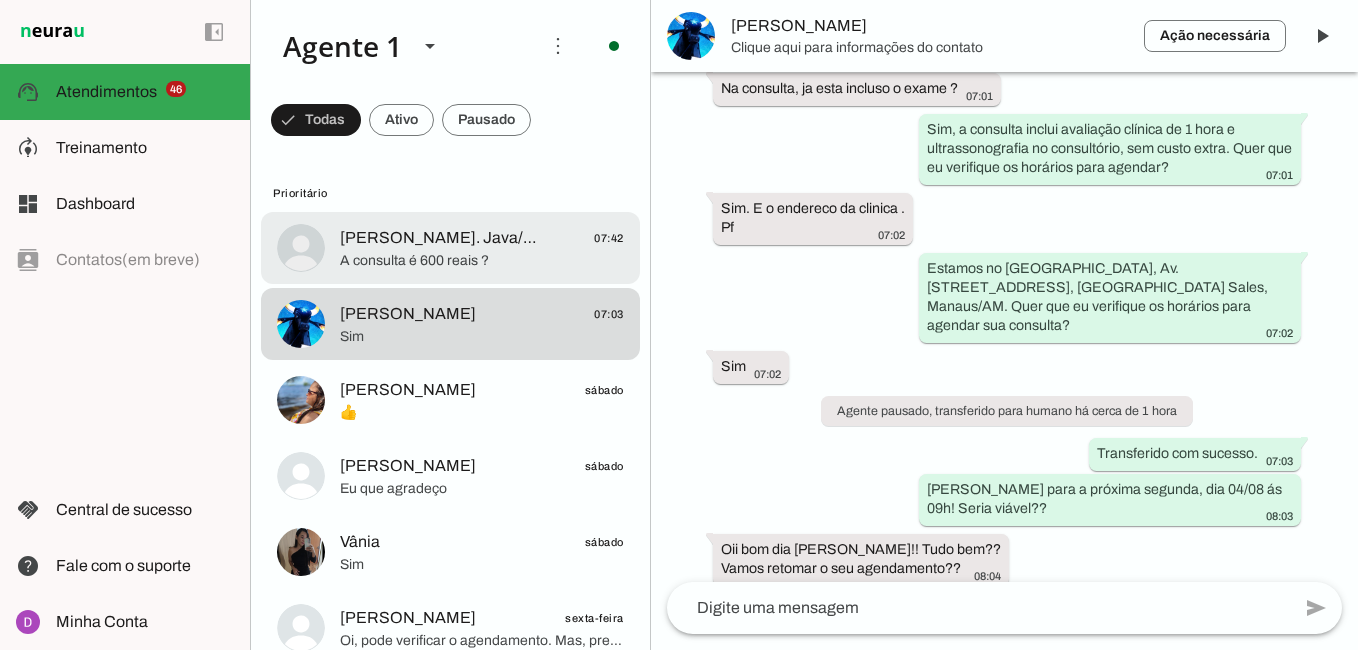 click on "[PERSON_NAME].  Java/python" 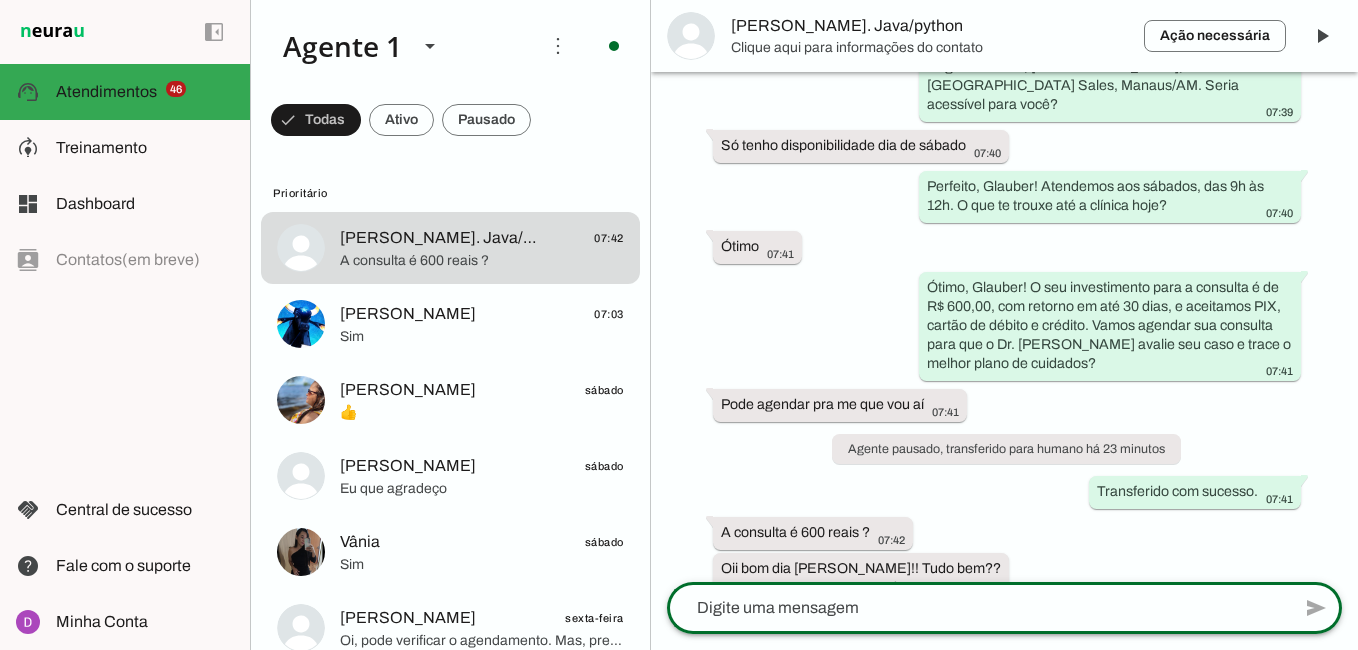 click 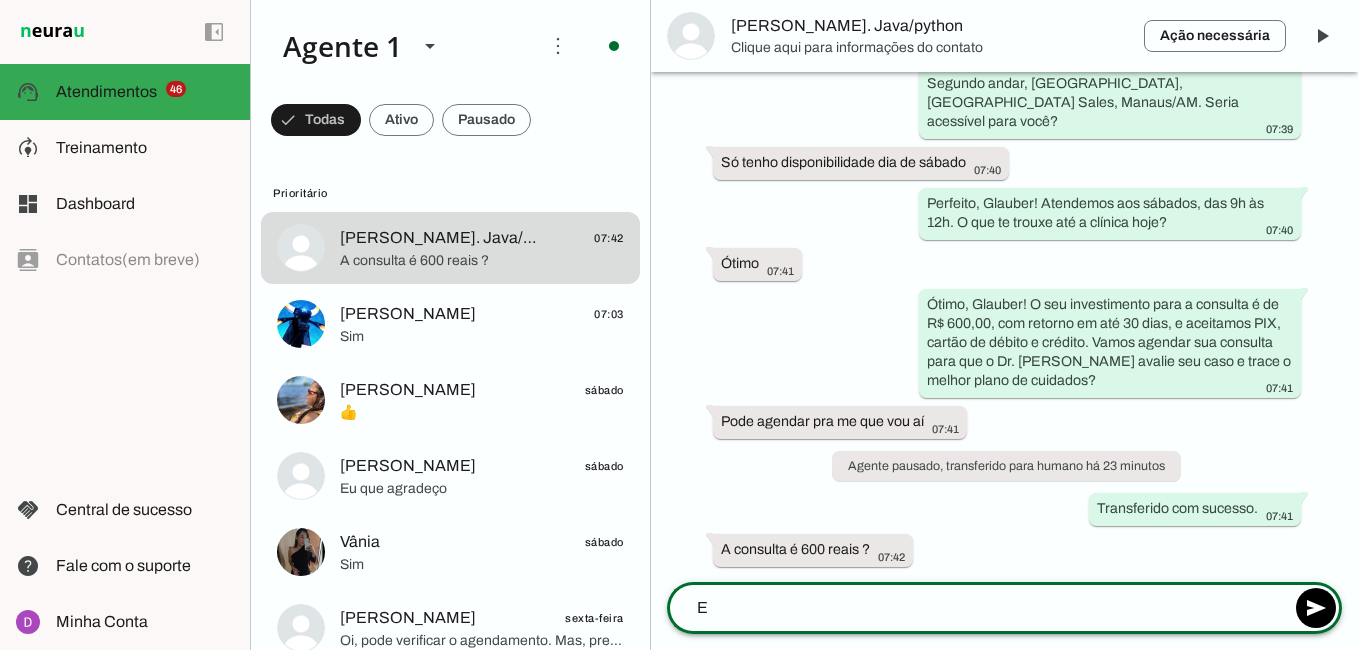 scroll, scrollTop: 887, scrollLeft: 0, axis: vertical 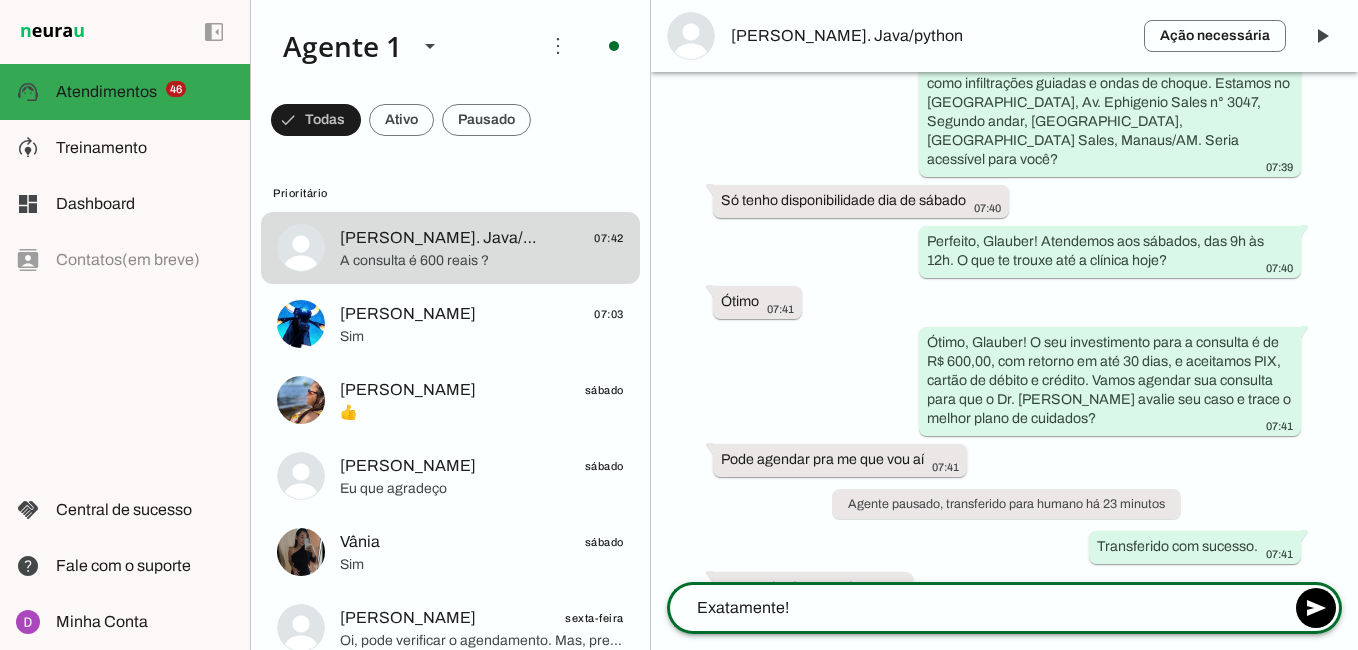 type on "Exatamente!" 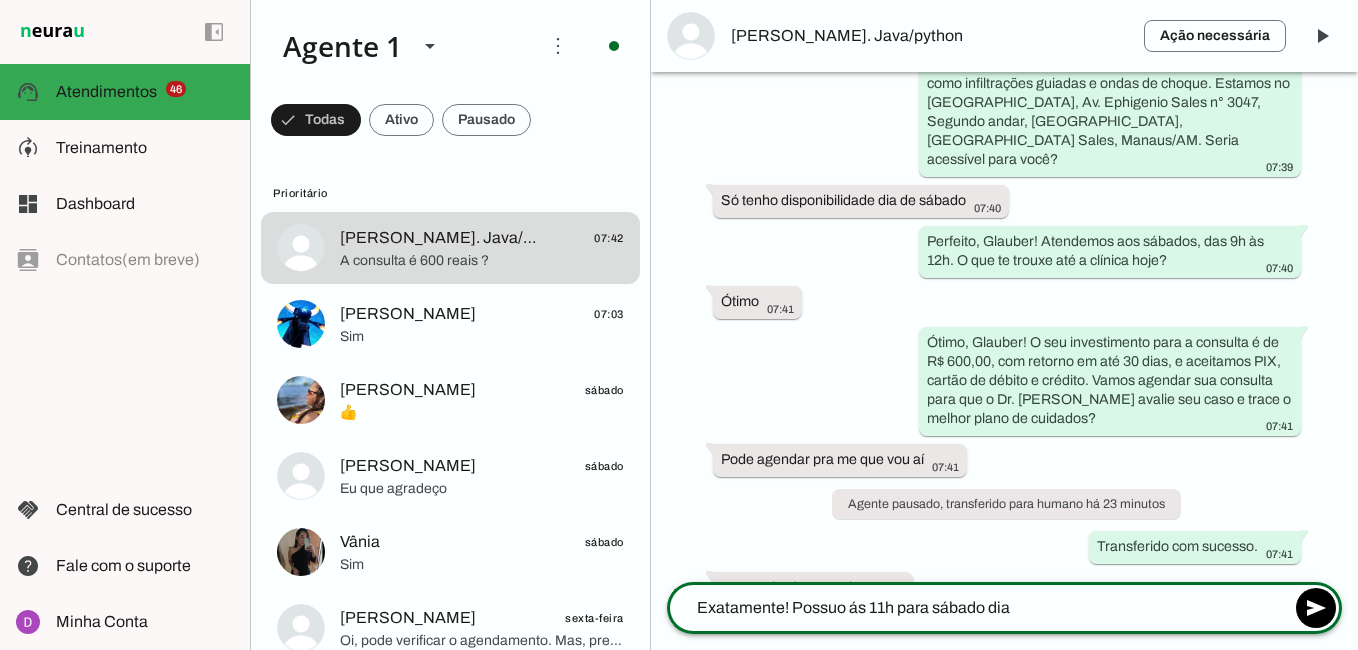 type on "Exatamente! Possuo ás 11h para sábado dia" 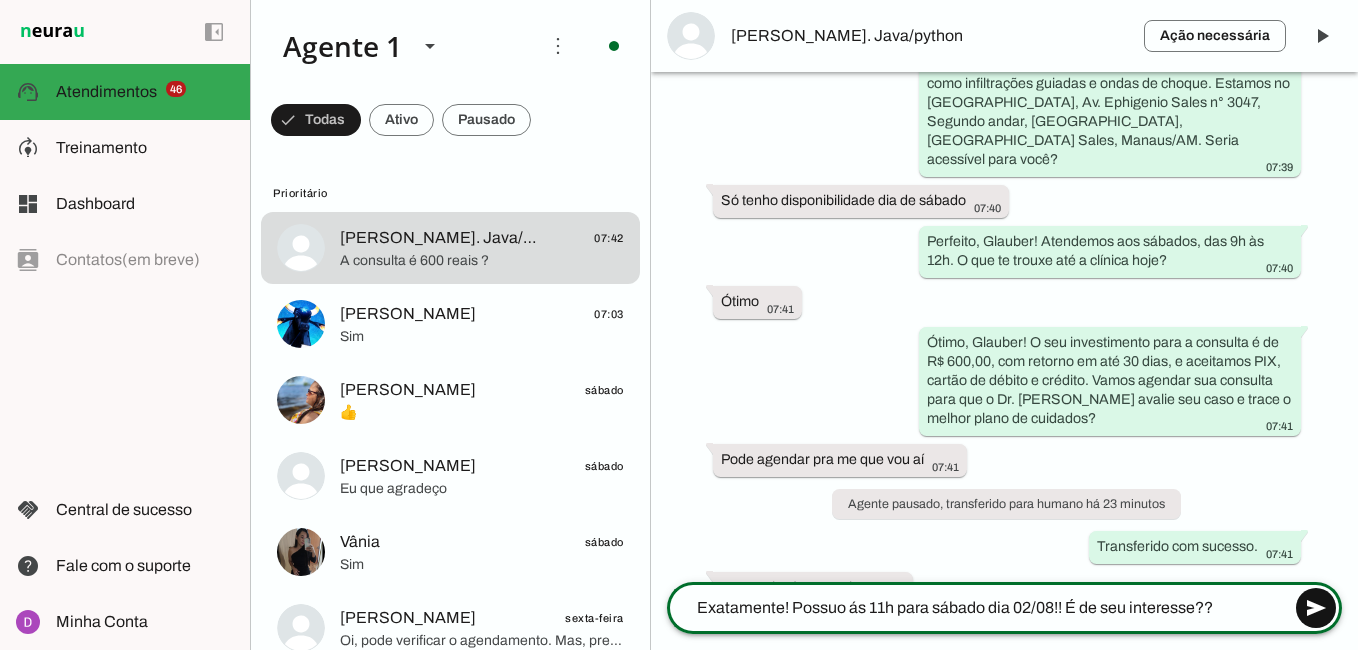 type on "Exatamente! Possuo ás 11h para sábado dia 02/08!! É de seu interesse??" 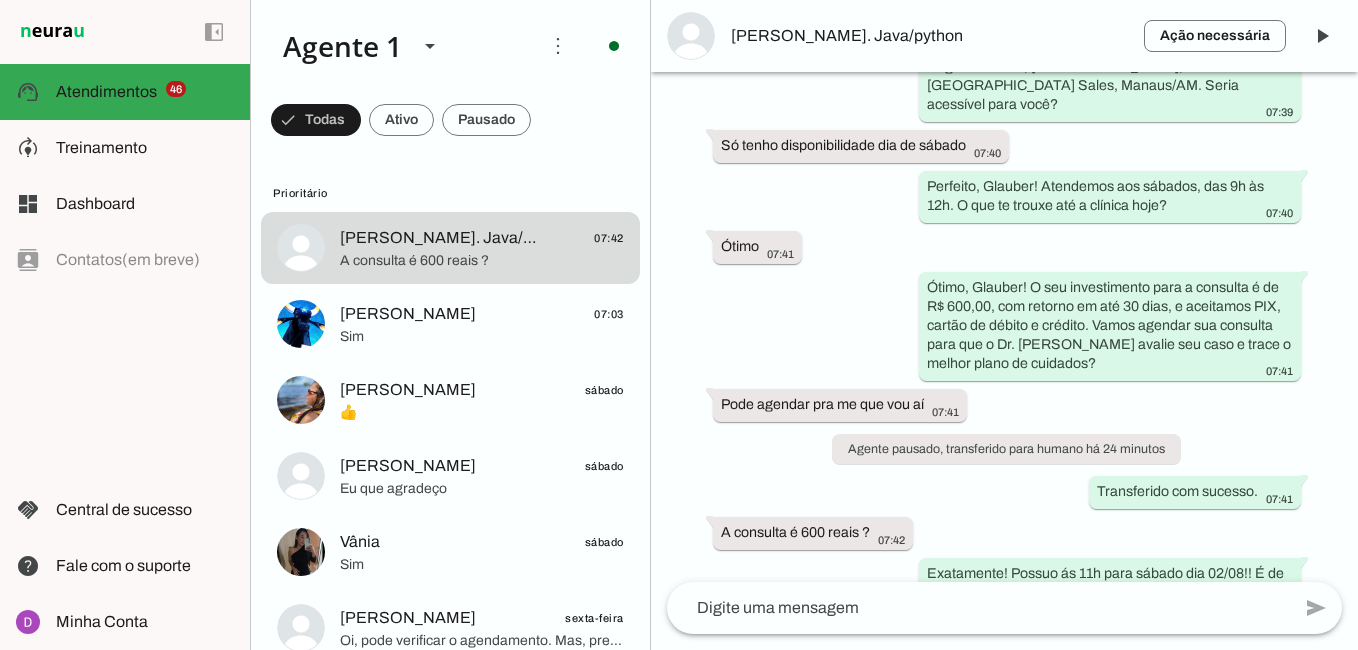 scroll, scrollTop: 947, scrollLeft: 0, axis: vertical 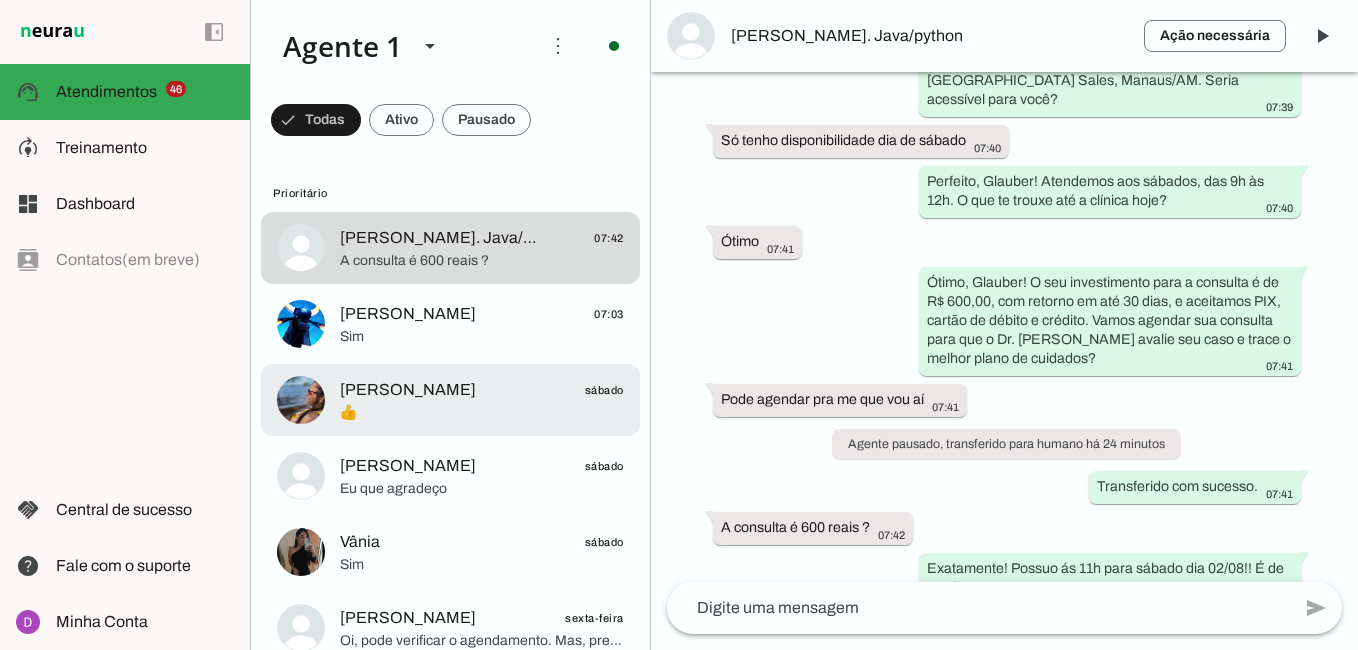 click on "👍" 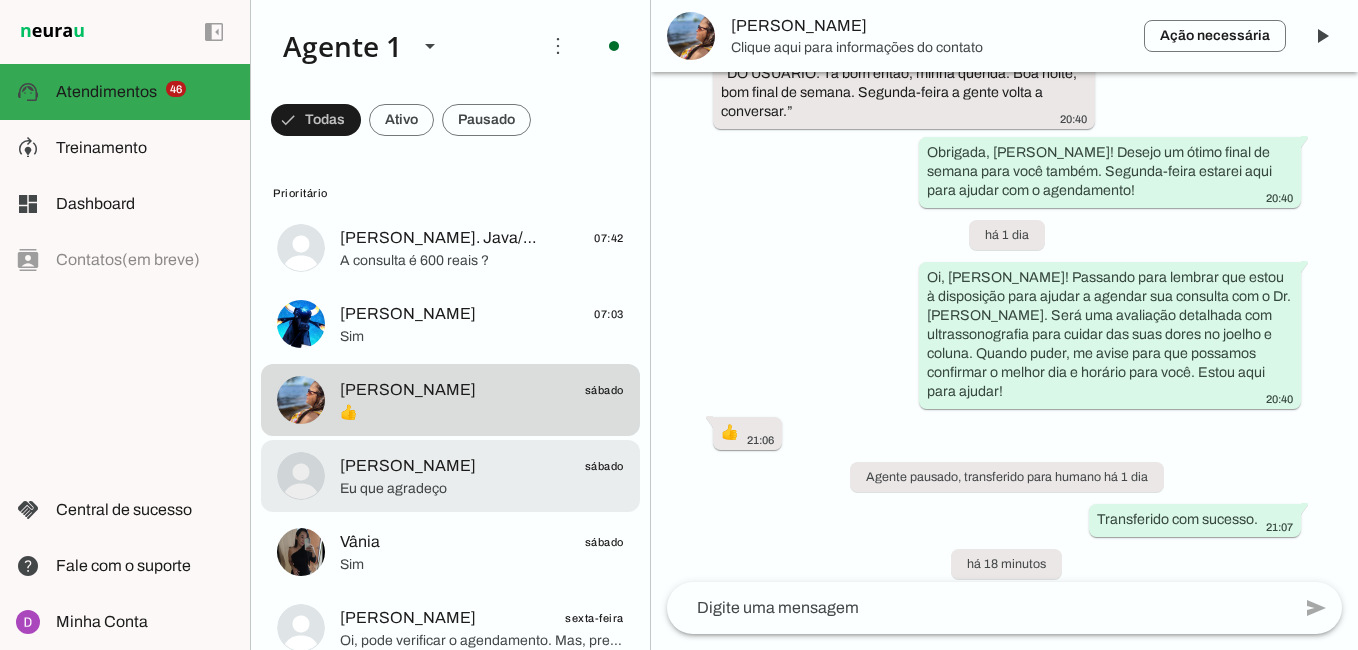 scroll, scrollTop: 4738, scrollLeft: 0, axis: vertical 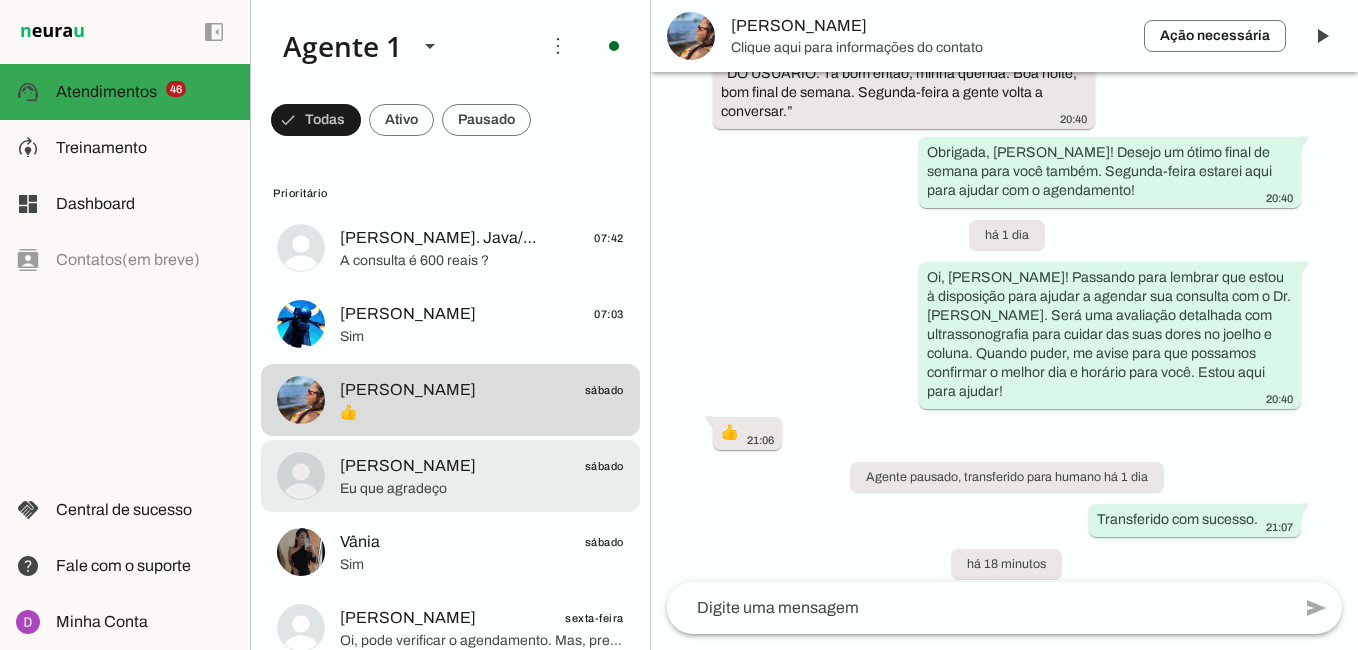 click on "[PERSON_NAME]
sábado" 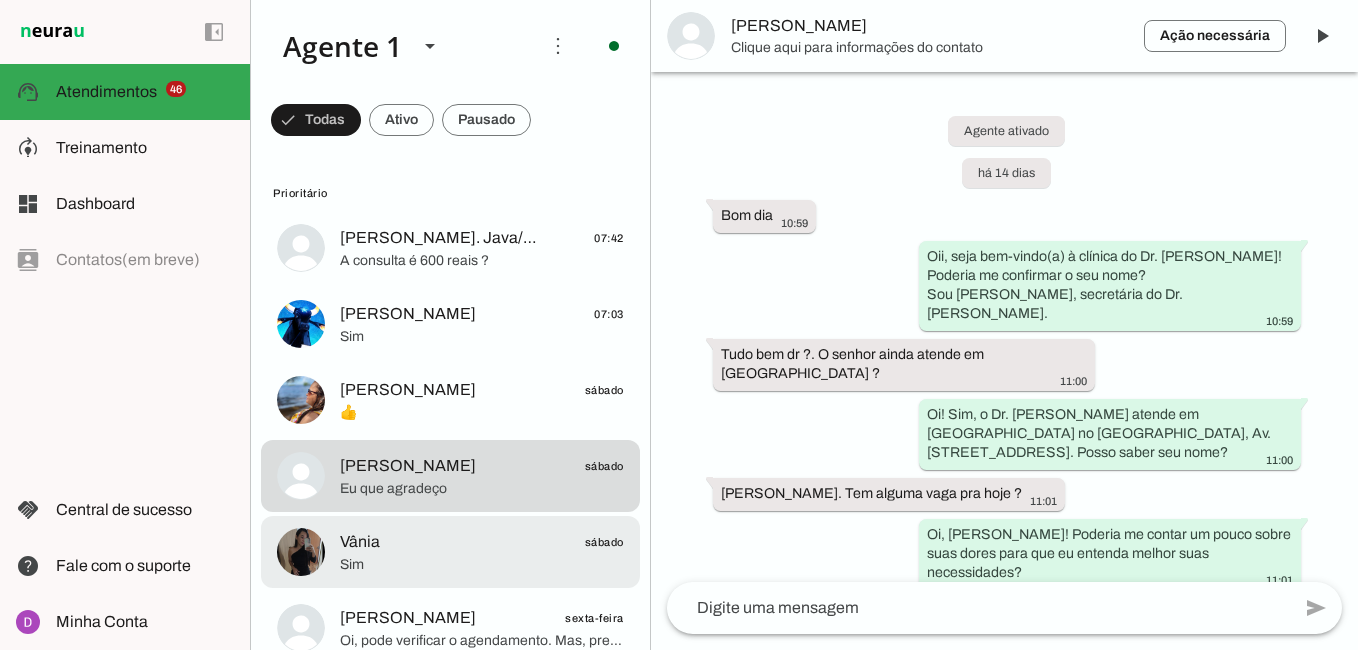 scroll, scrollTop: 3646, scrollLeft: 0, axis: vertical 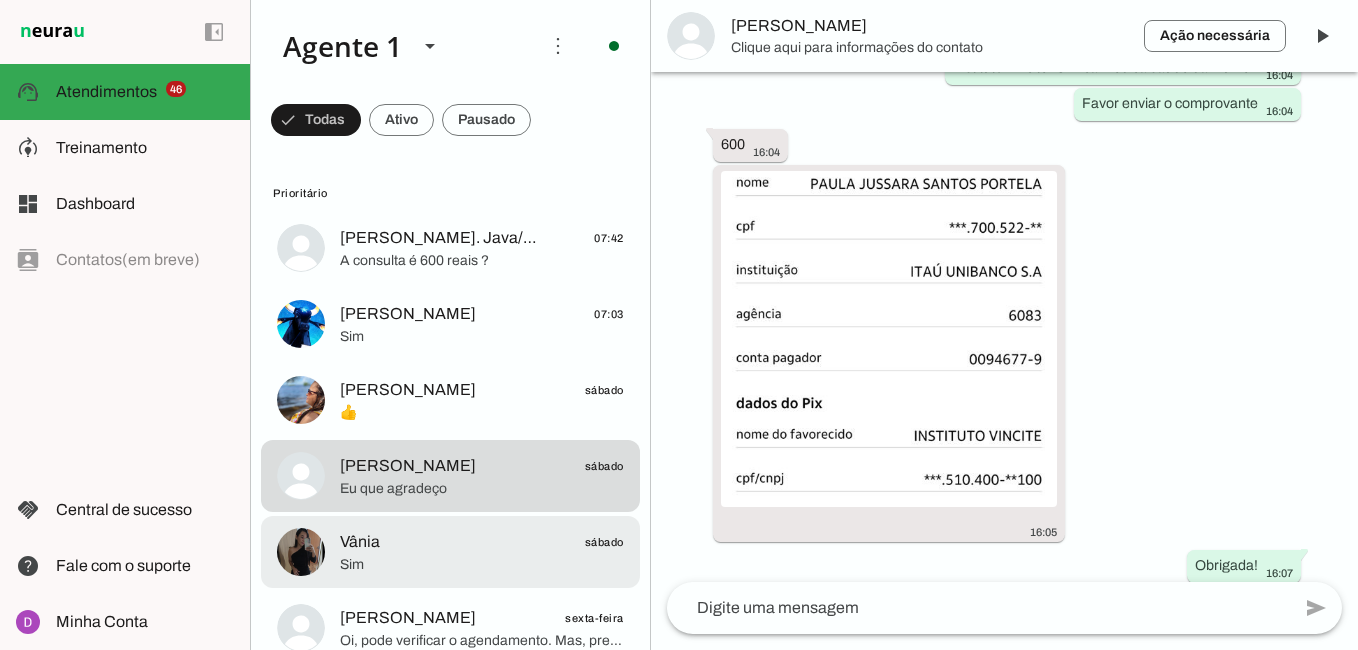 click on "Sim" 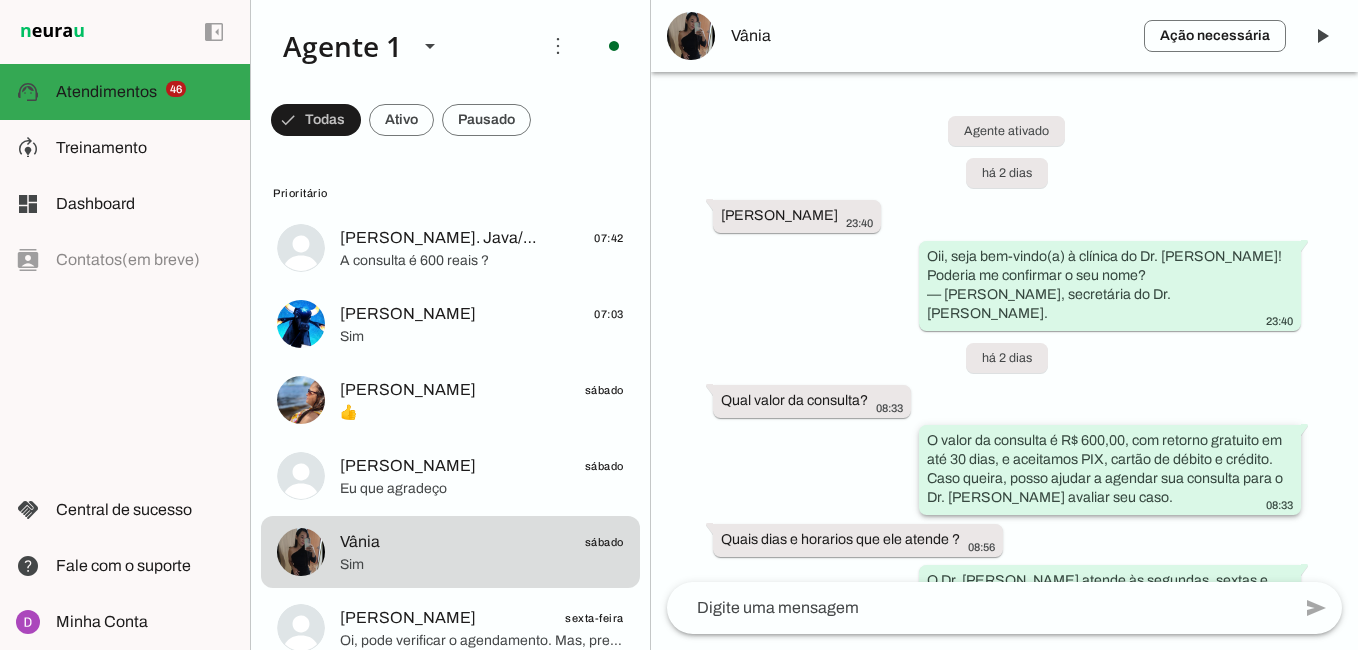 scroll, scrollTop: 178, scrollLeft: 0, axis: vertical 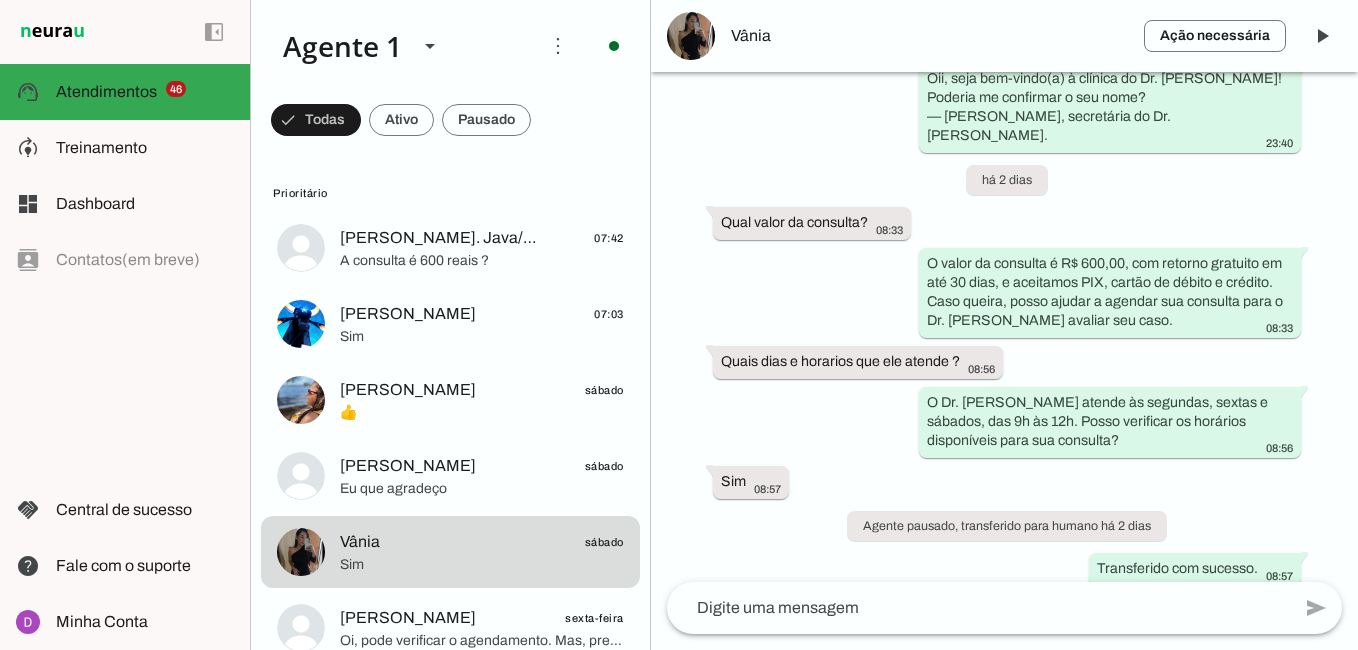 click 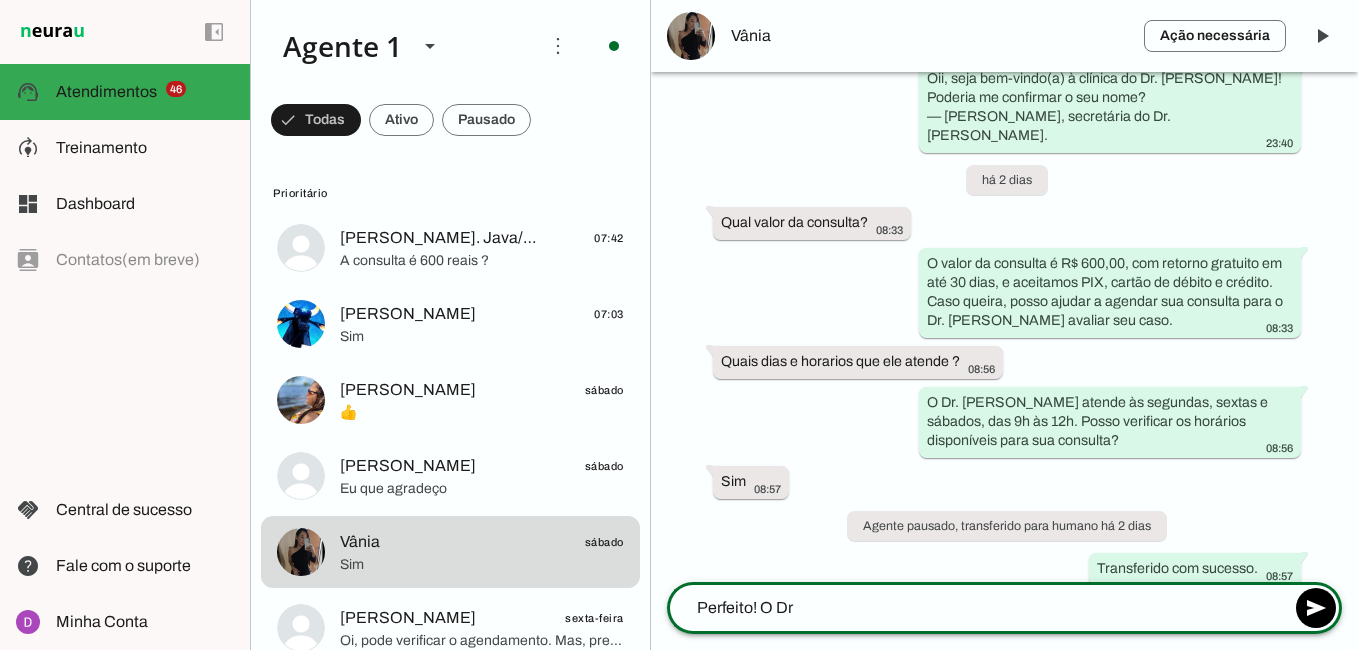 type on "Perfeito! O Dr" 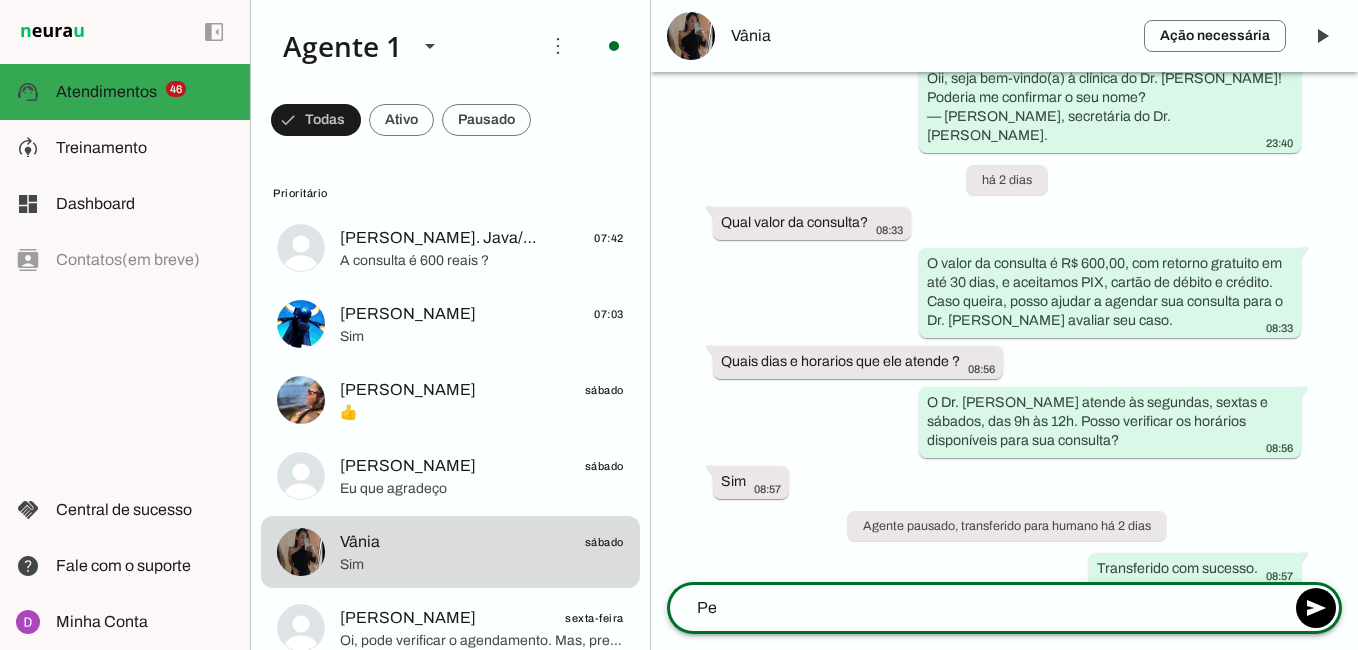type on "P" 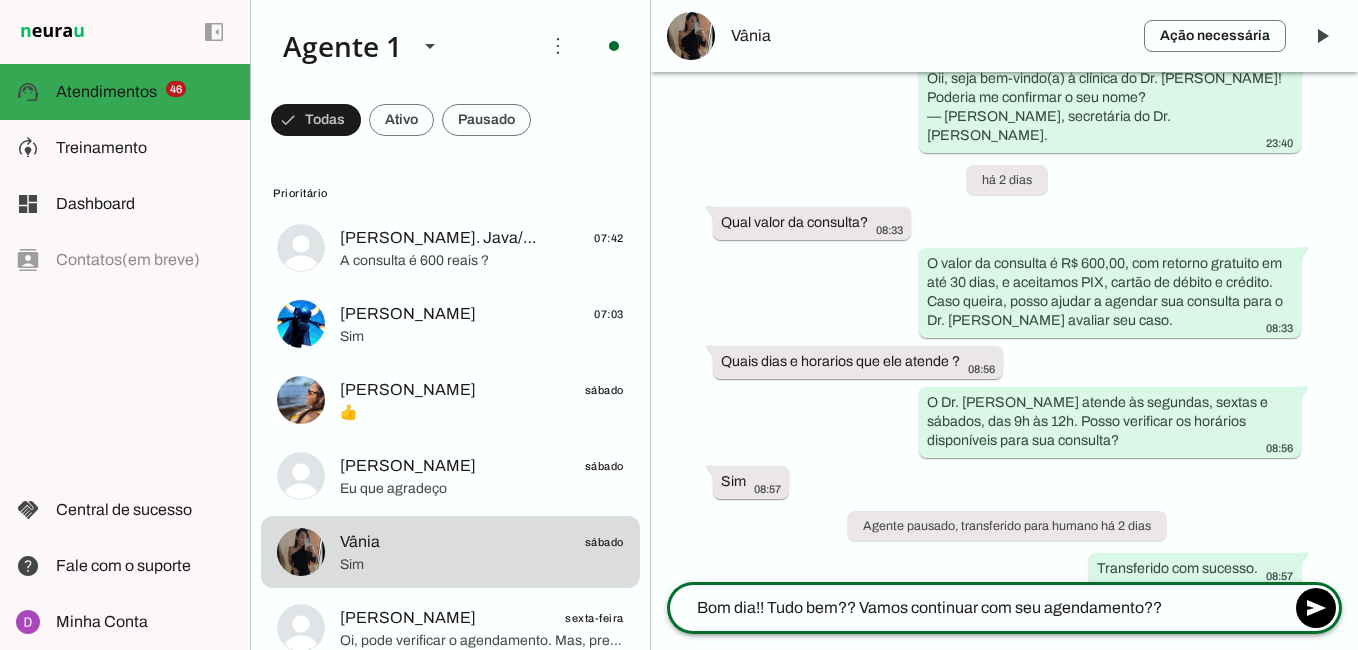 type on "Bom dia!! Tudo bem?? Vamos continuar com seu agendamento??" 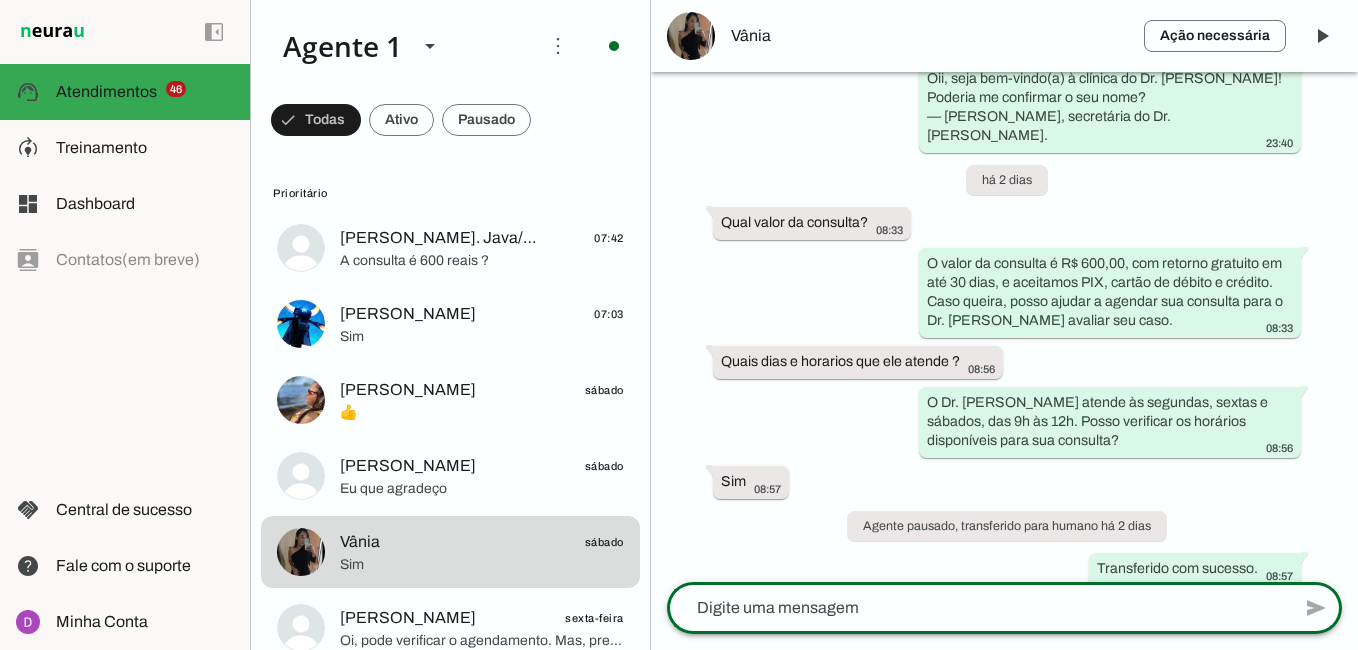 scroll, scrollTop: 284, scrollLeft: 0, axis: vertical 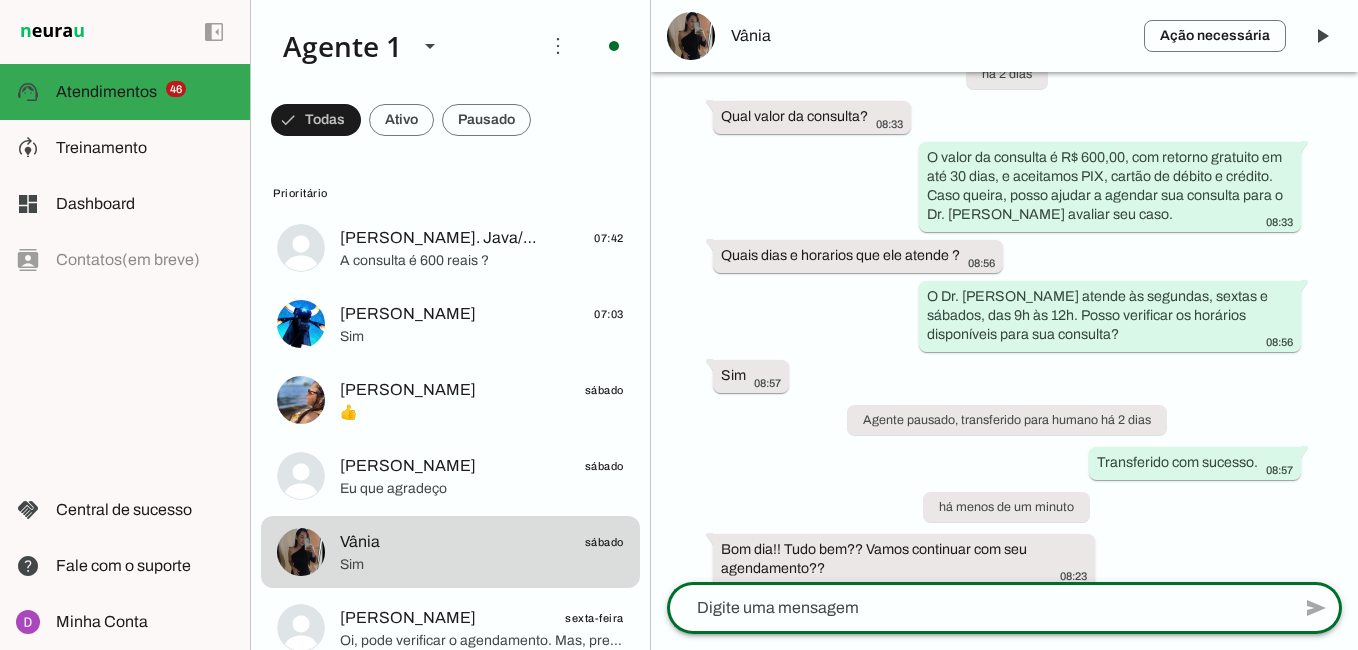 type on "o" 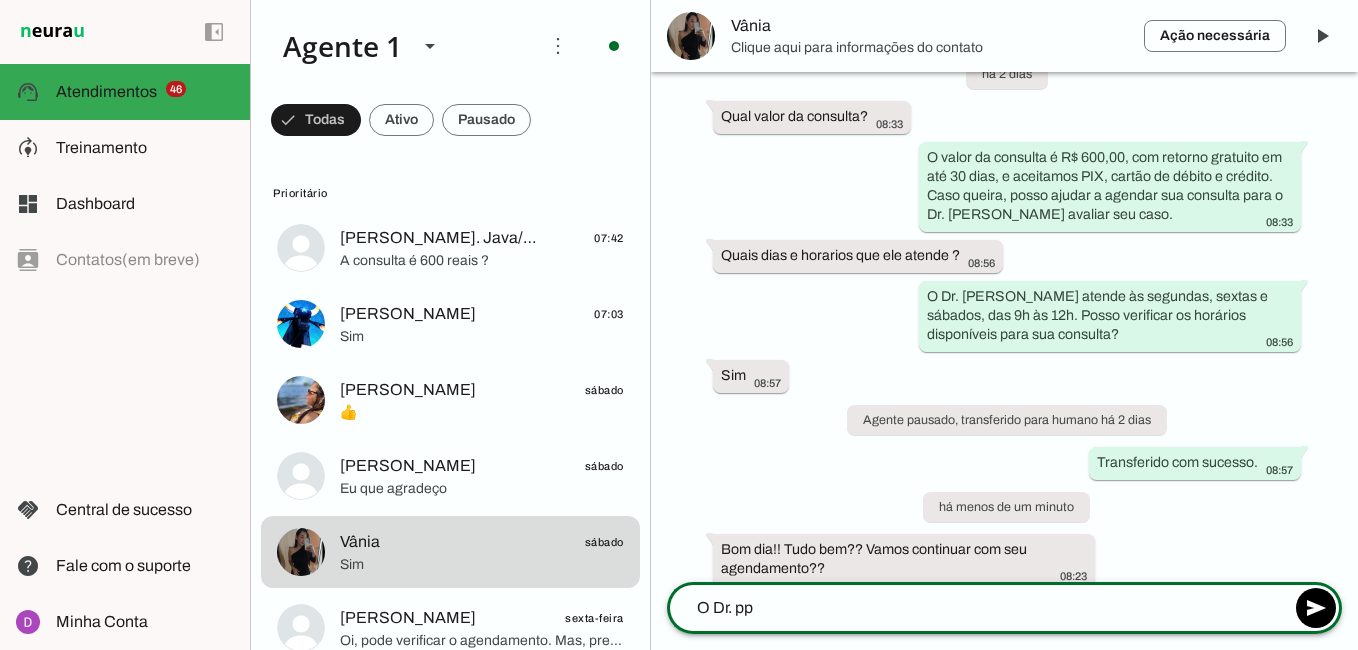 scroll, scrollTop: 0, scrollLeft: 0, axis: both 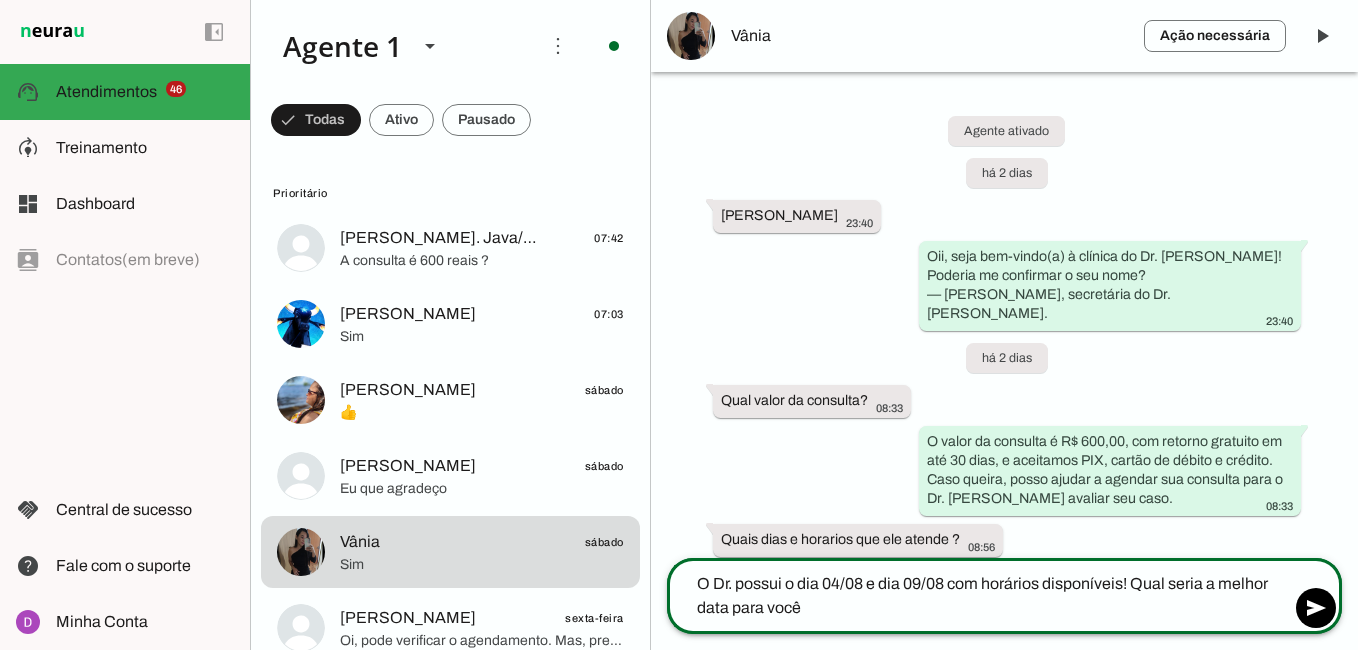 type on "O Dr. possui o dia 04/08 e dia 09/08 com horários disponíveis! Qual seria a melhor data para você?" 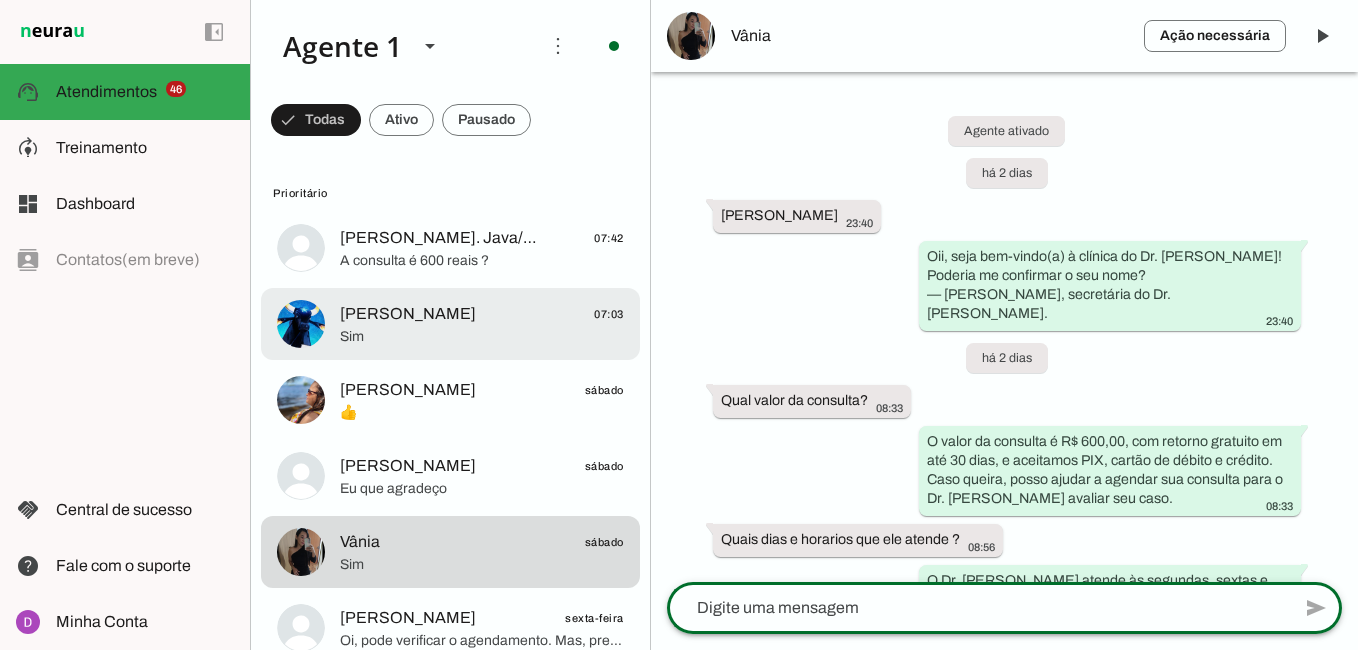 type 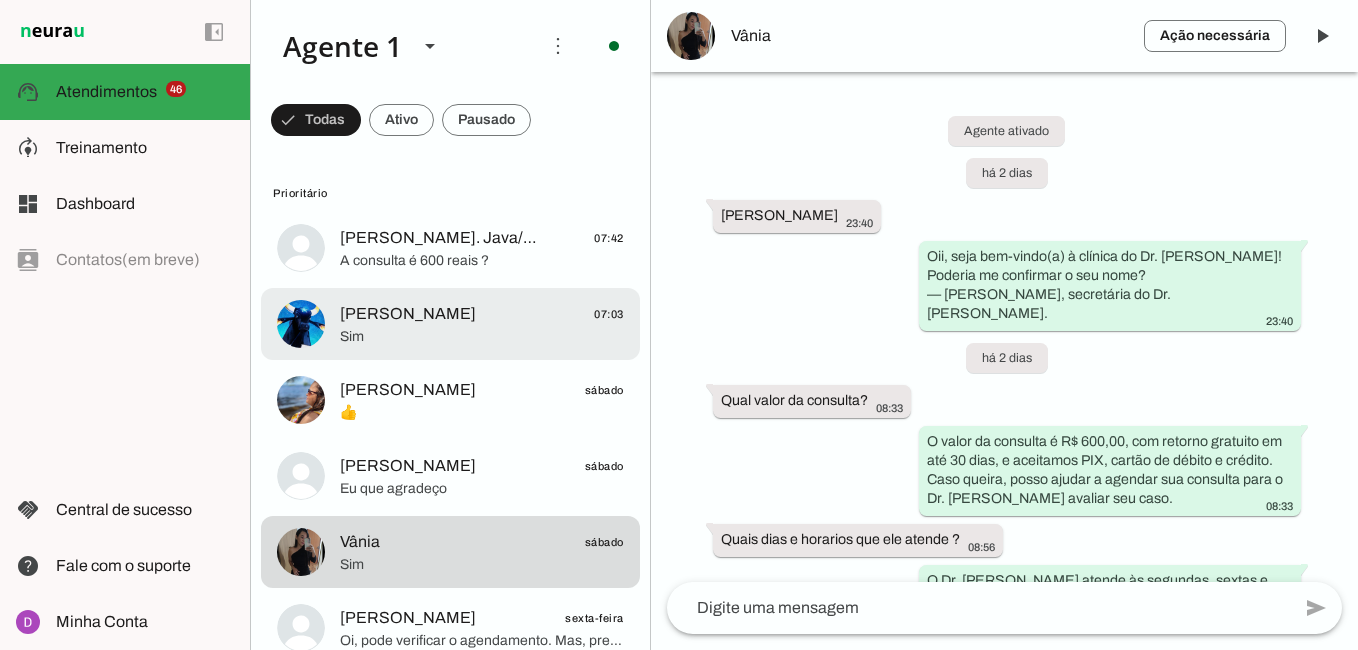click on "Sim" 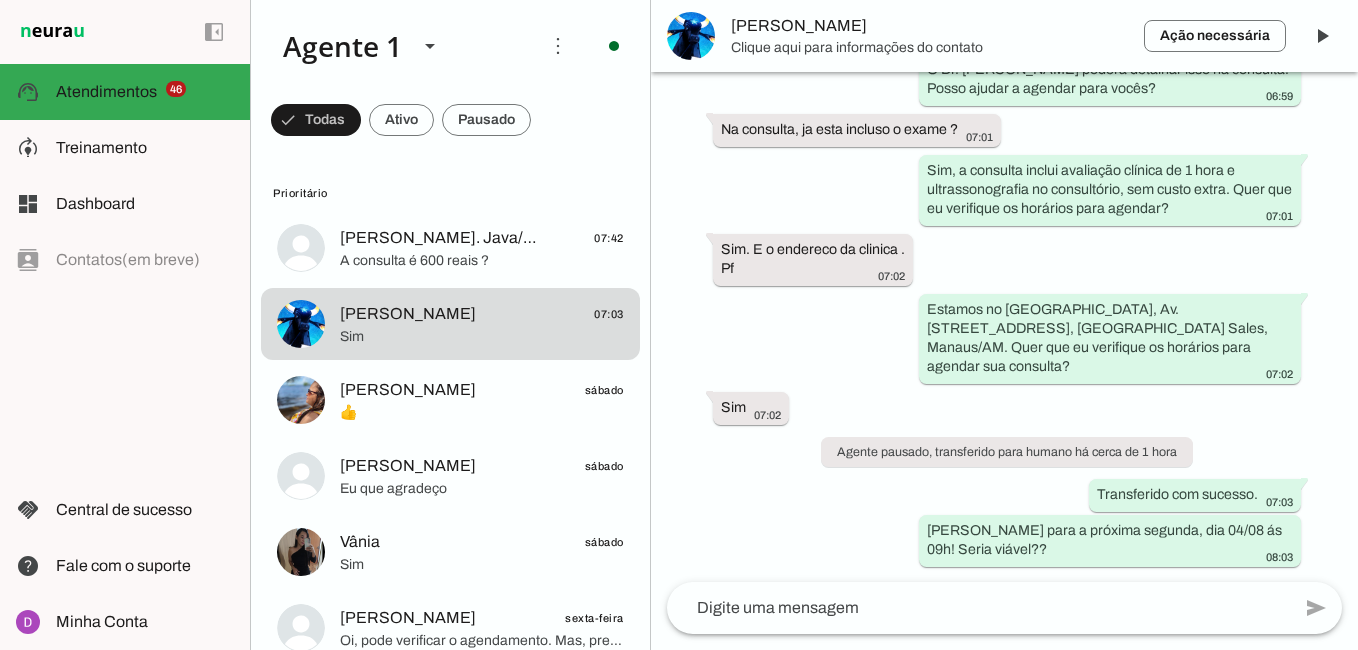 scroll, scrollTop: 1375, scrollLeft: 0, axis: vertical 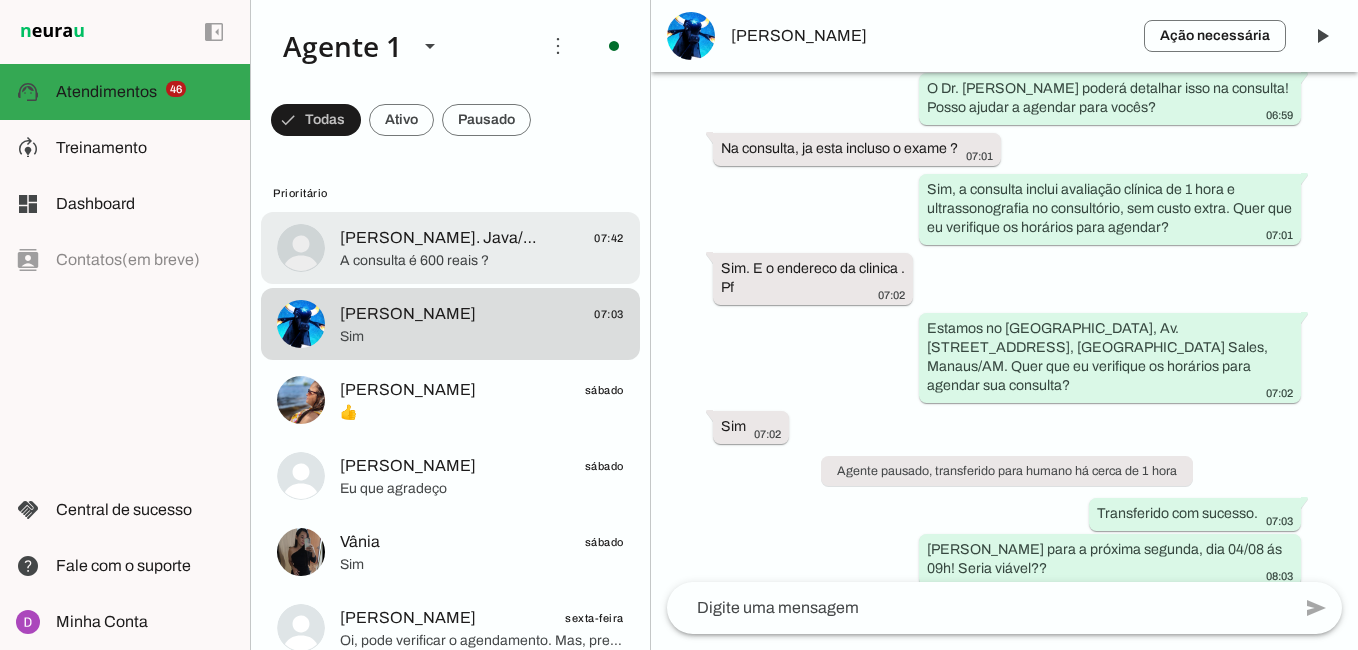 click at bounding box center [482, 248] 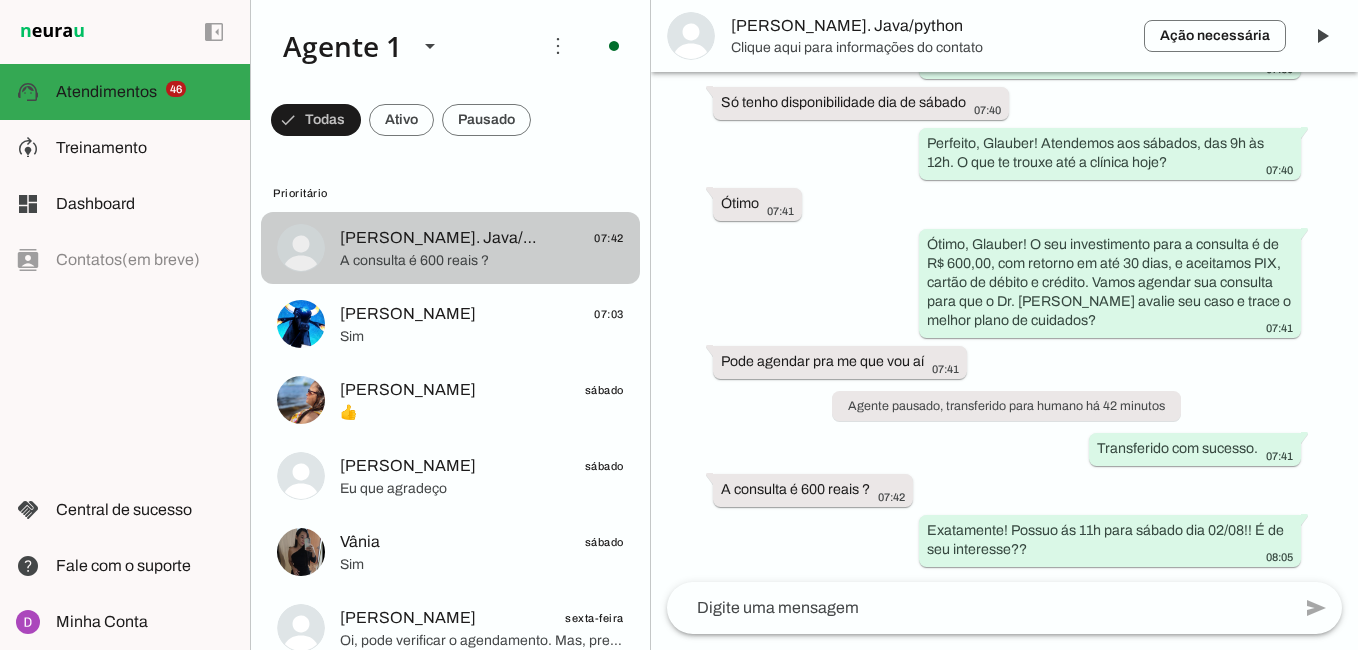 scroll, scrollTop: 947, scrollLeft: 0, axis: vertical 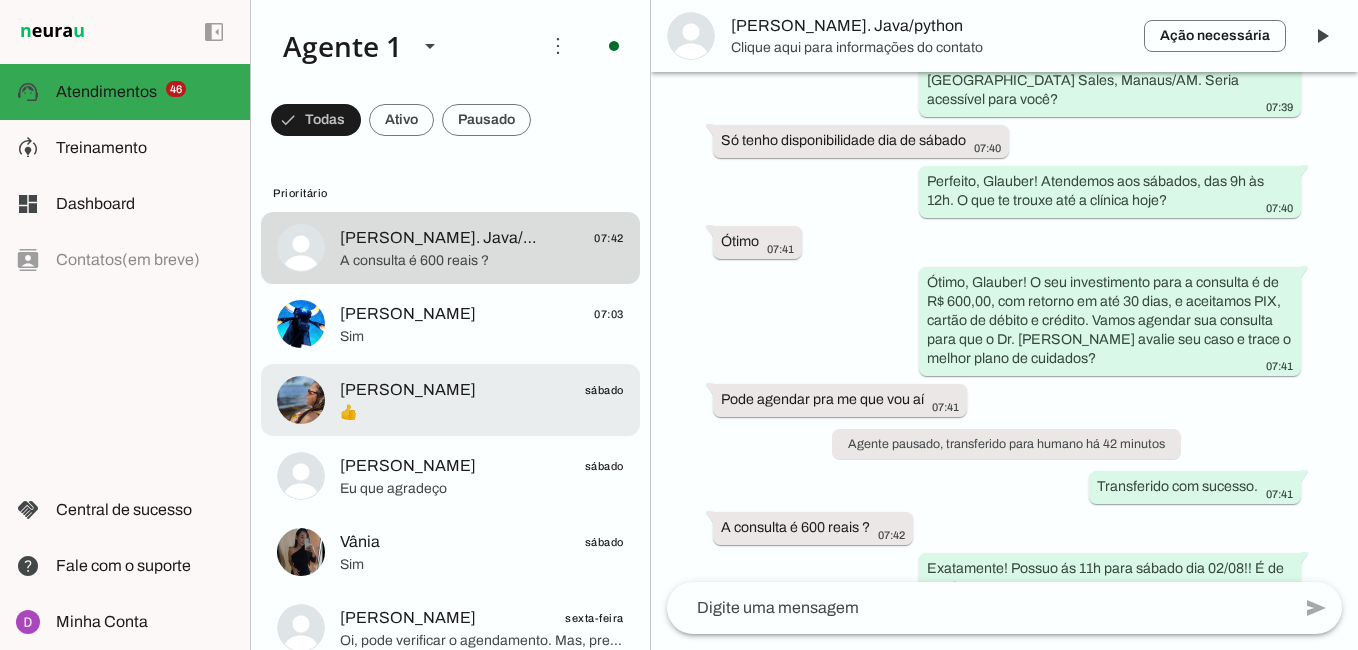 click on "[PERSON_NAME]
sábado" 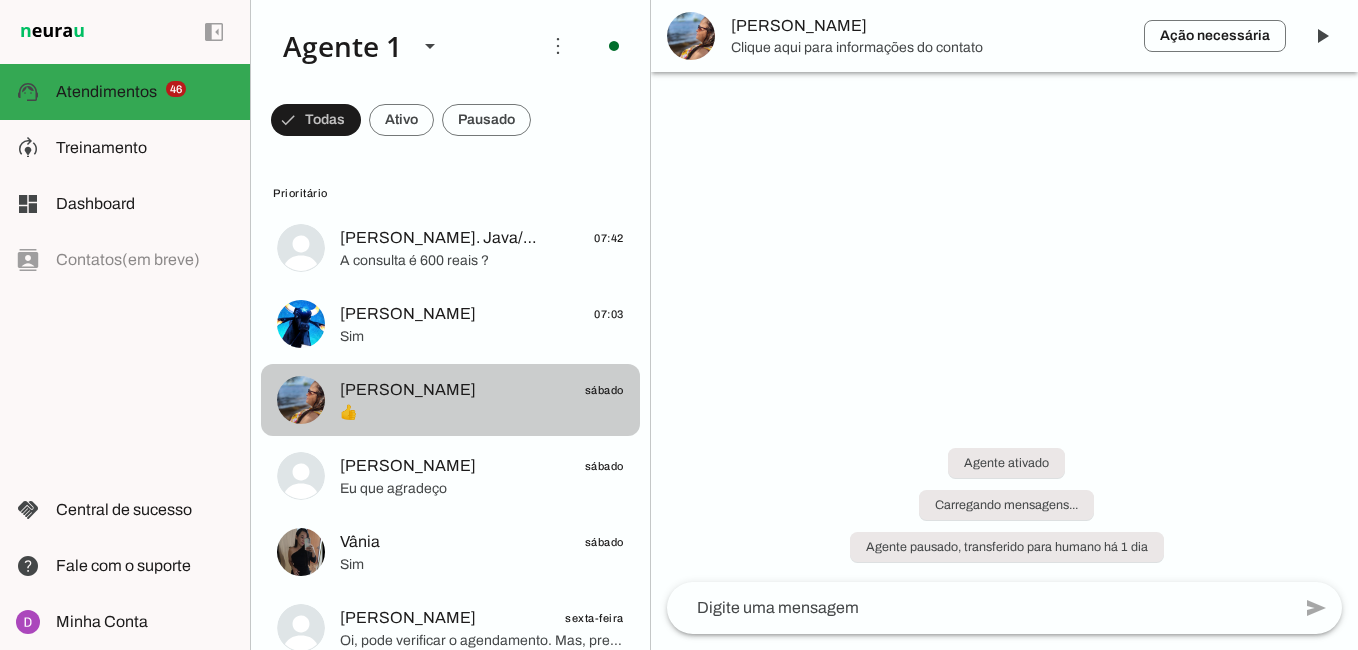 scroll, scrollTop: 4738, scrollLeft: 0, axis: vertical 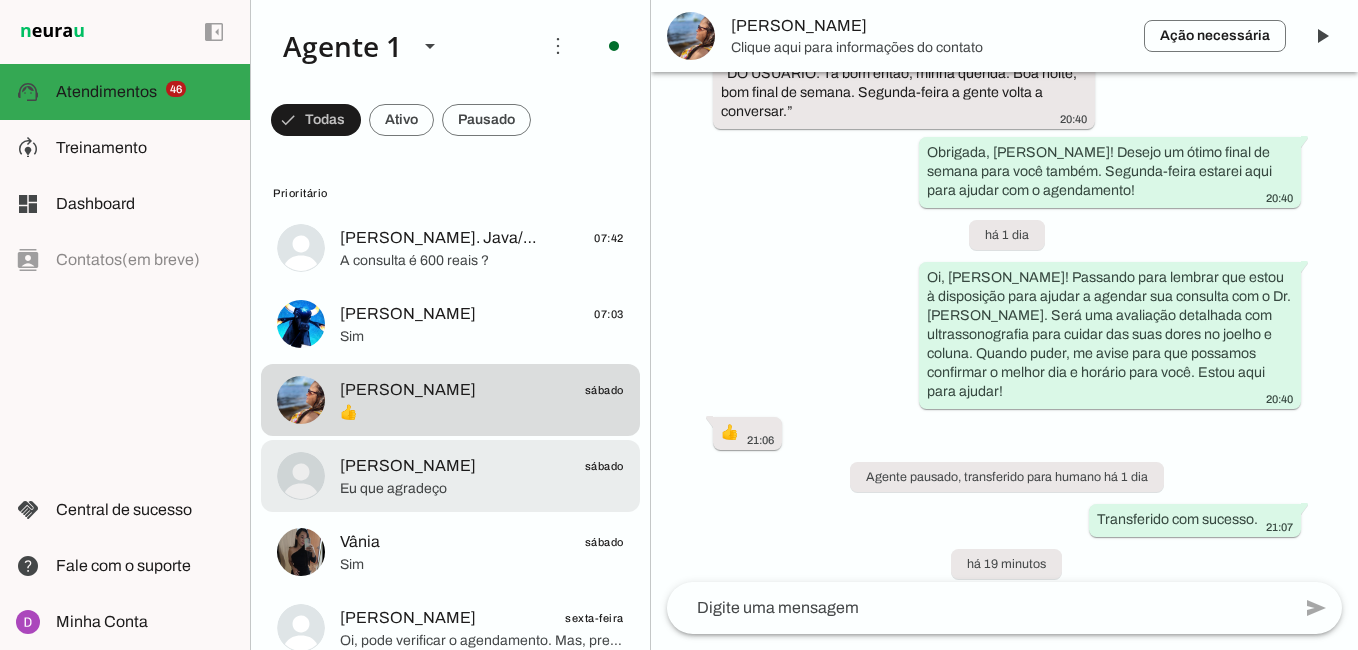 click on "[PERSON_NAME]
sábado" 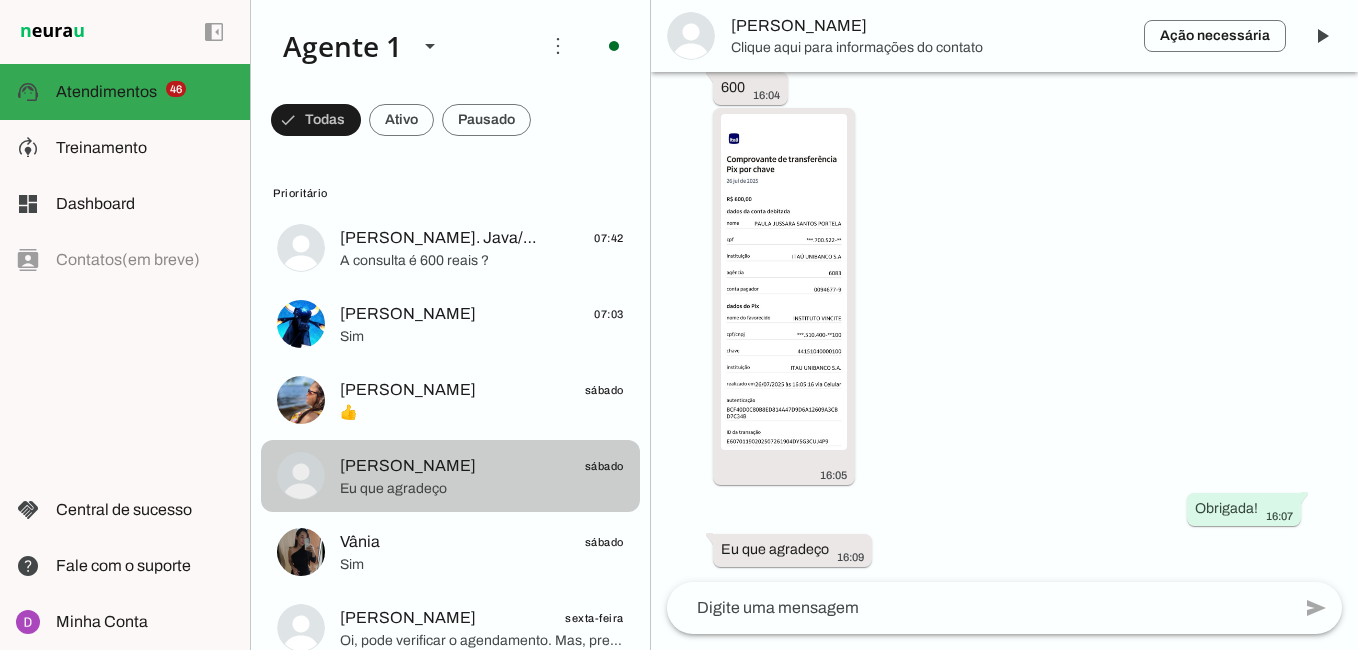 scroll, scrollTop: 3646, scrollLeft: 0, axis: vertical 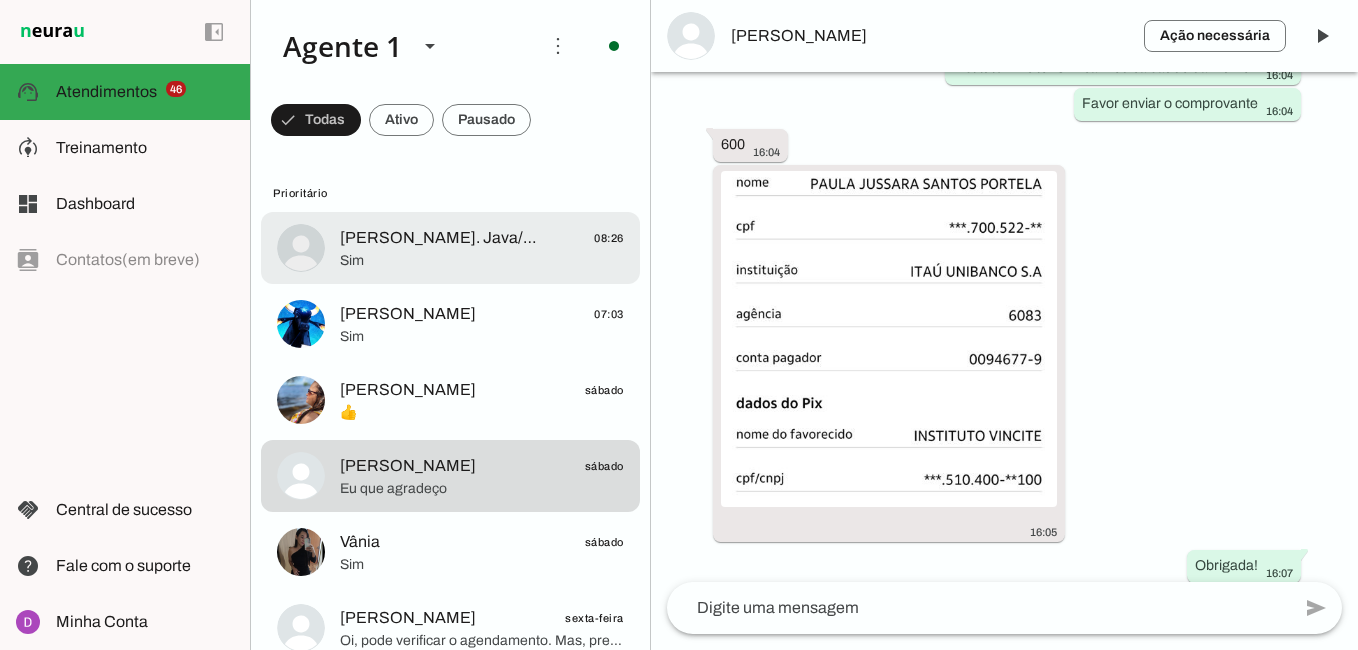 click on "[PERSON_NAME].  Java/python" 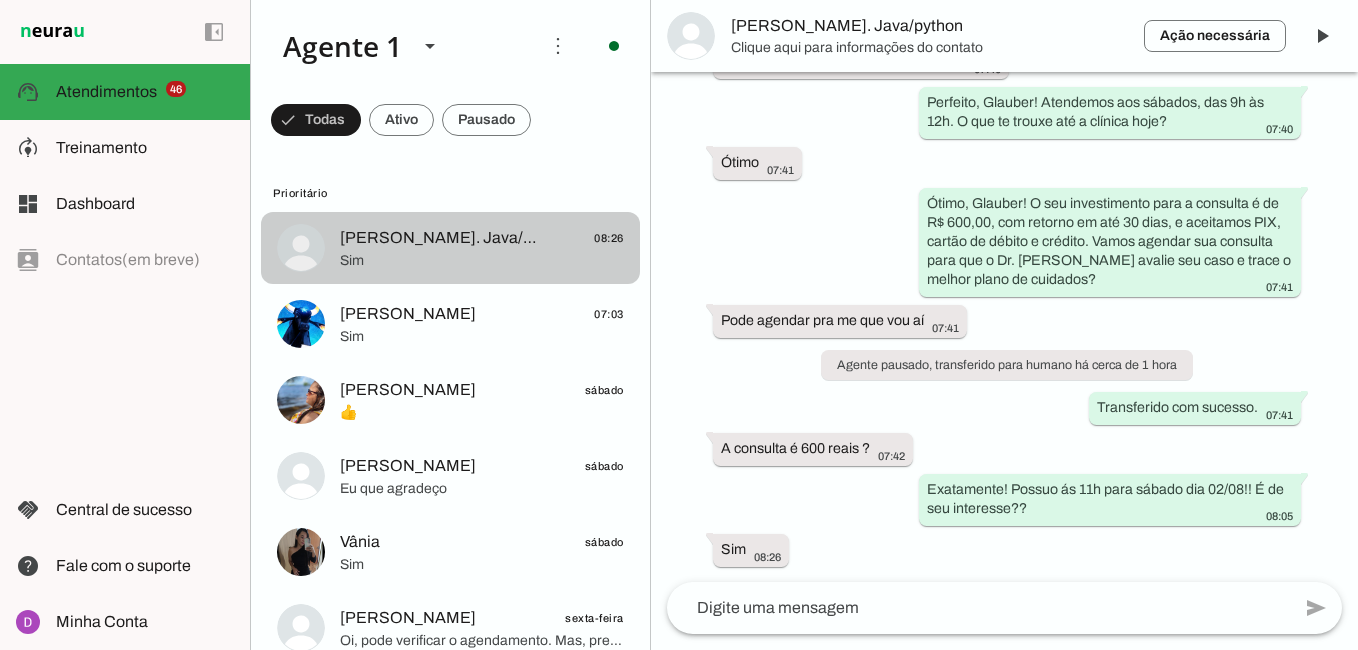 scroll, scrollTop: 988, scrollLeft: 0, axis: vertical 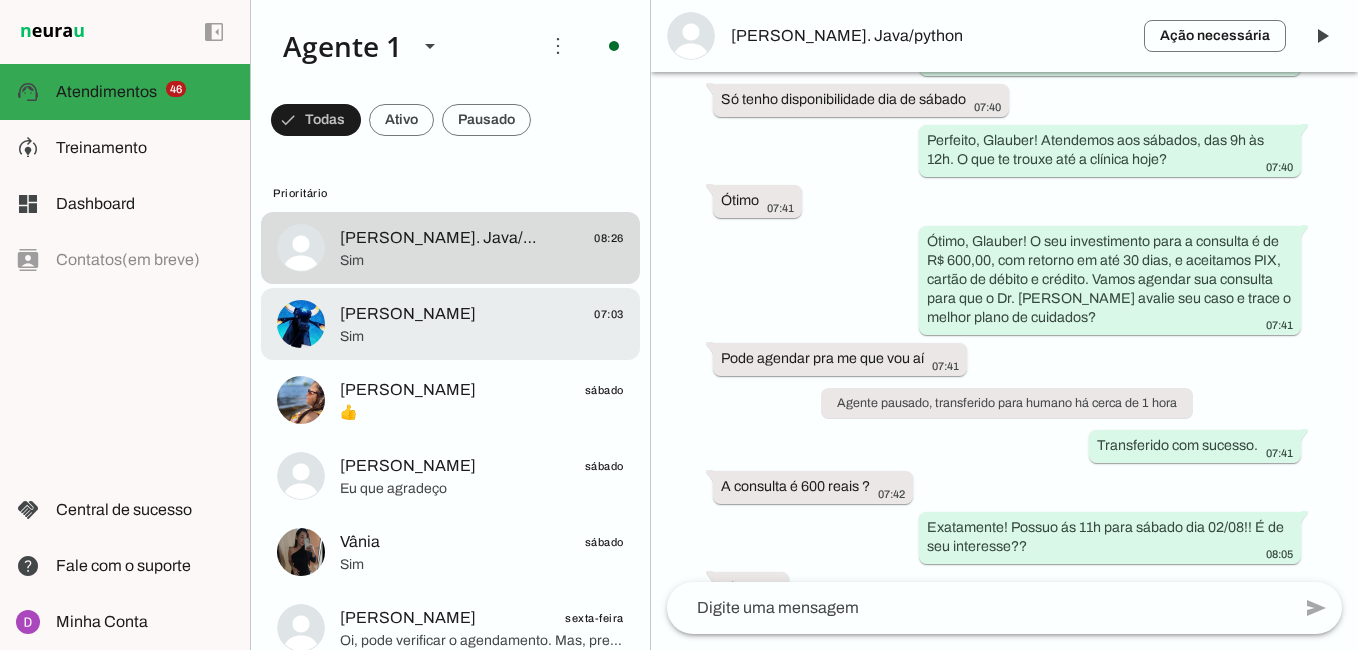 click on "Sim" 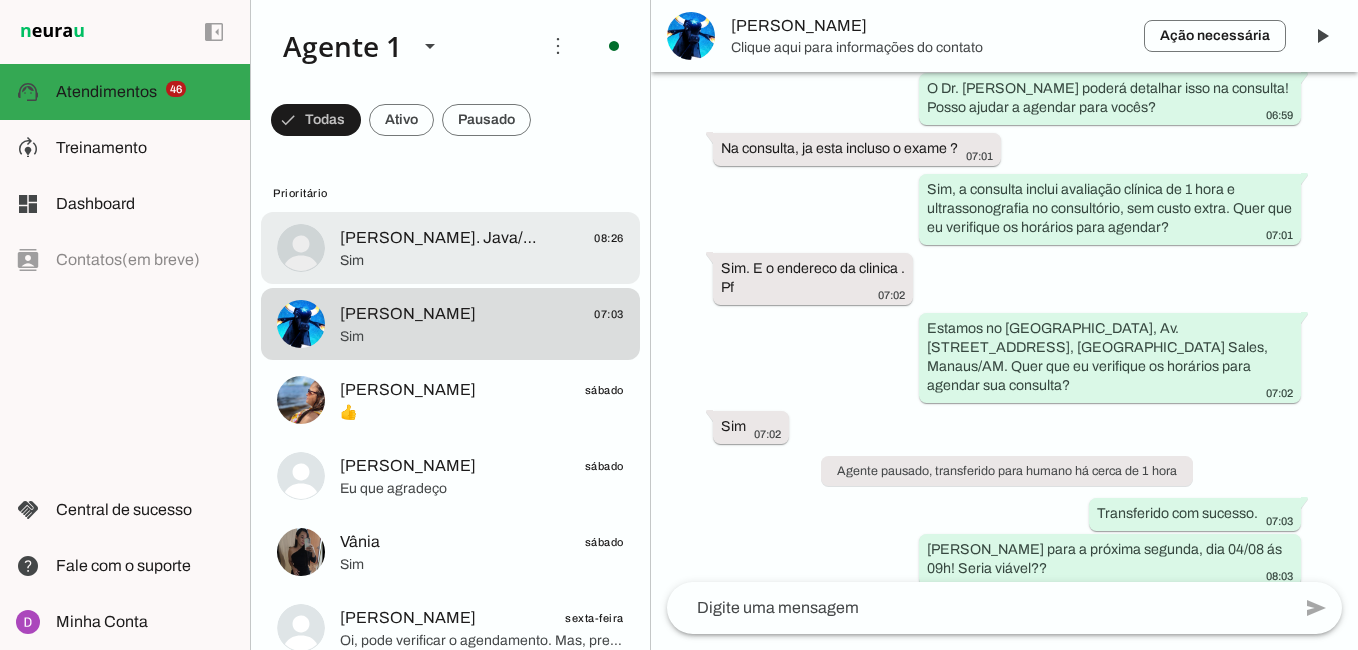 click on "Sim" 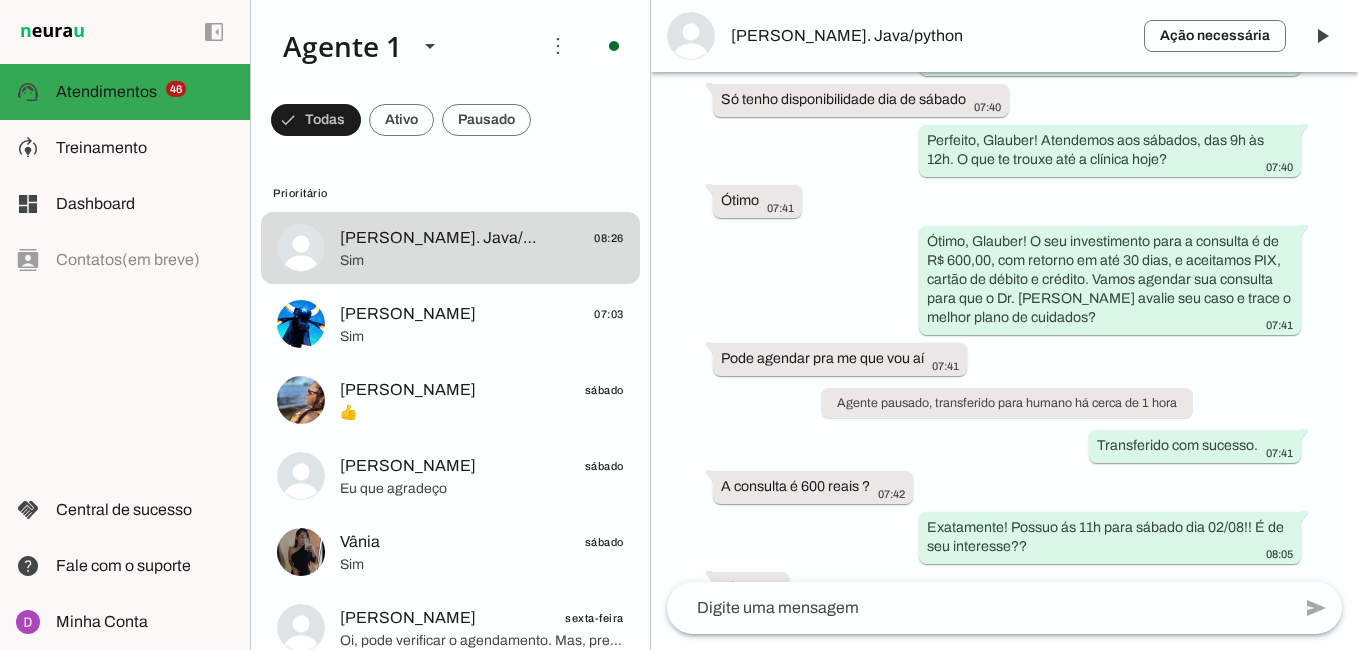 click 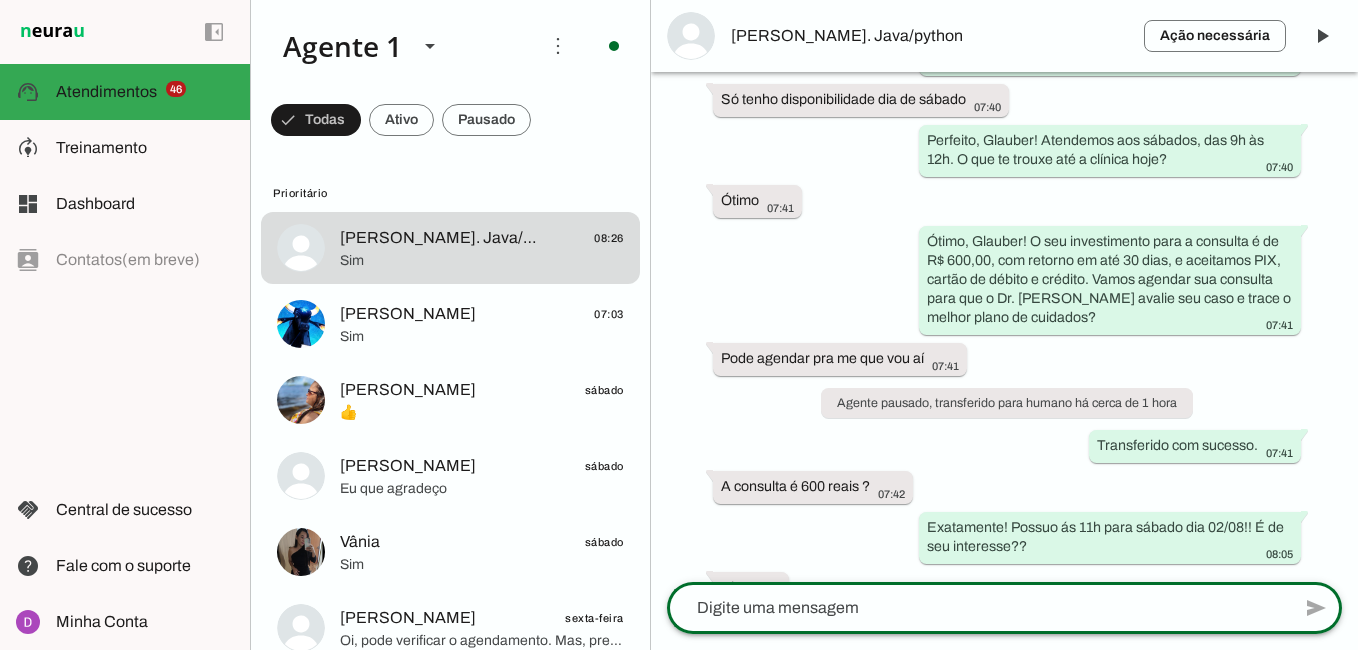 type on "Maravilha, obrigada! Agora, para agilizar um pouco nosso atendimento no dia da consulta e finalizarmos seu atendimento, poderia me confirmar seu:
- Nome completo
- Data de nascimento
- CPF
- RG
- Endereço com CEP
- Email
- Telefone" 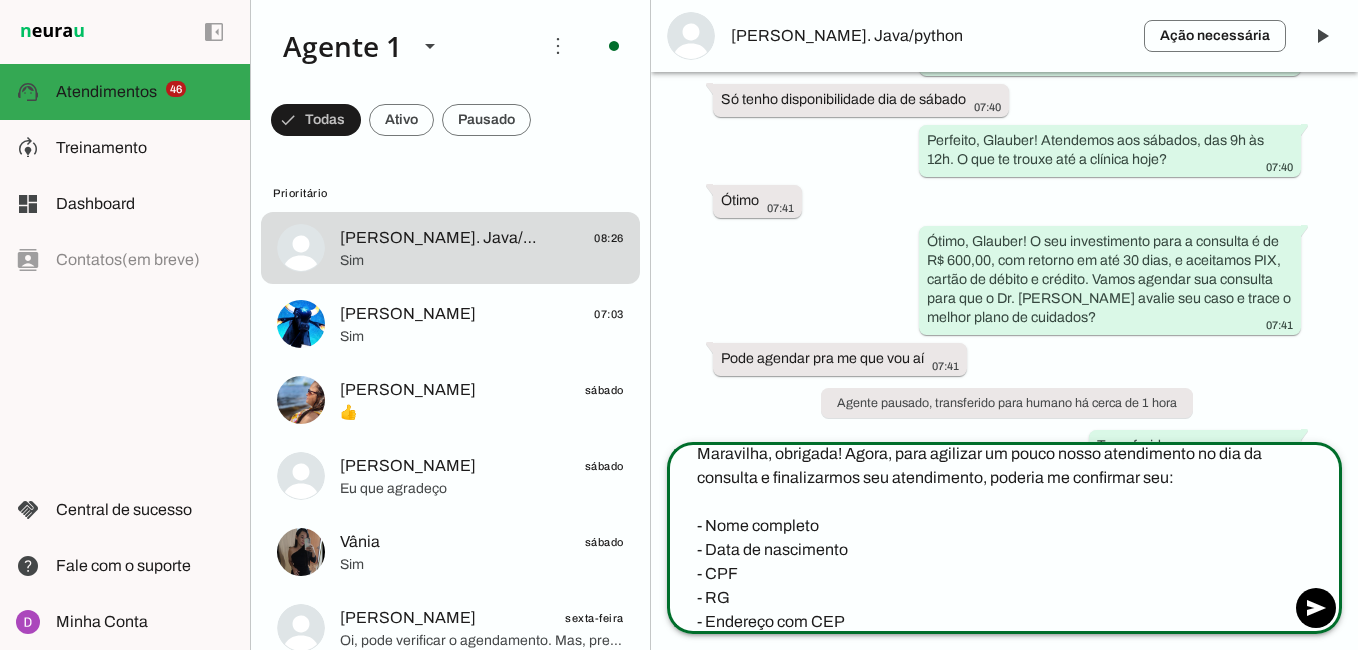 scroll, scrollTop: 44, scrollLeft: 0, axis: vertical 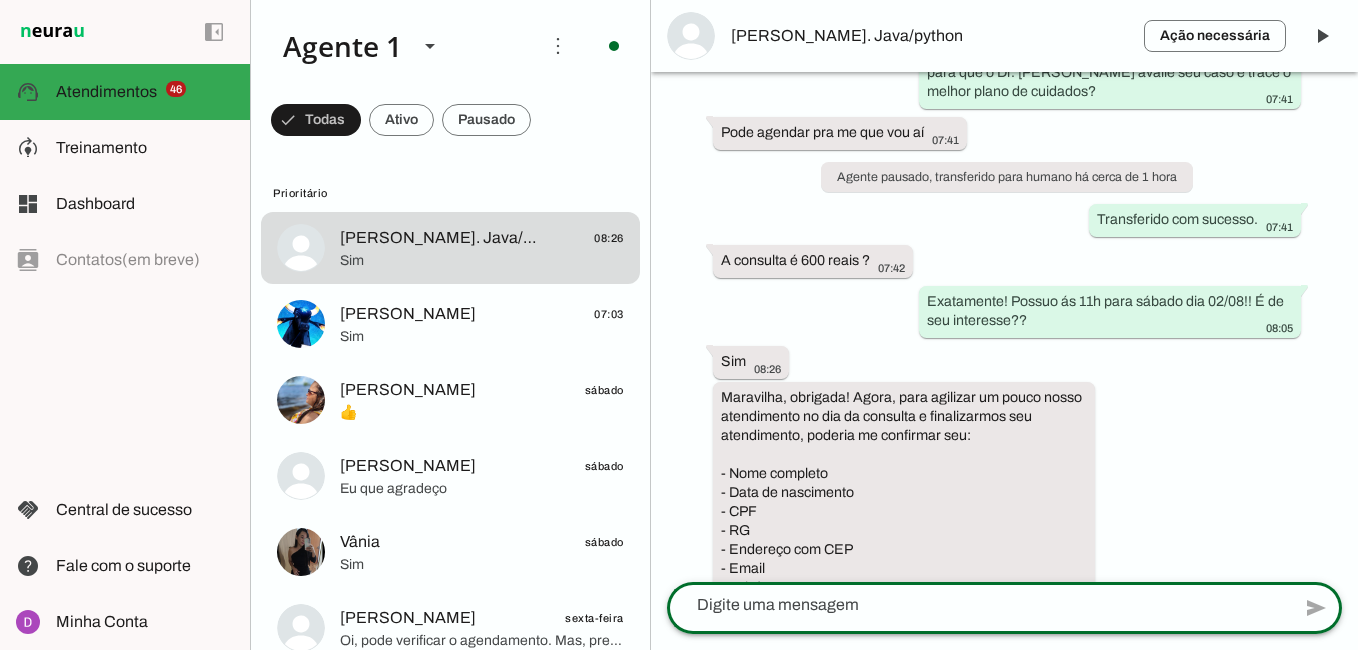 drag, startPoint x: 805, startPoint y: 609, endPoint x: 662, endPoint y: 693, distance: 165.84631 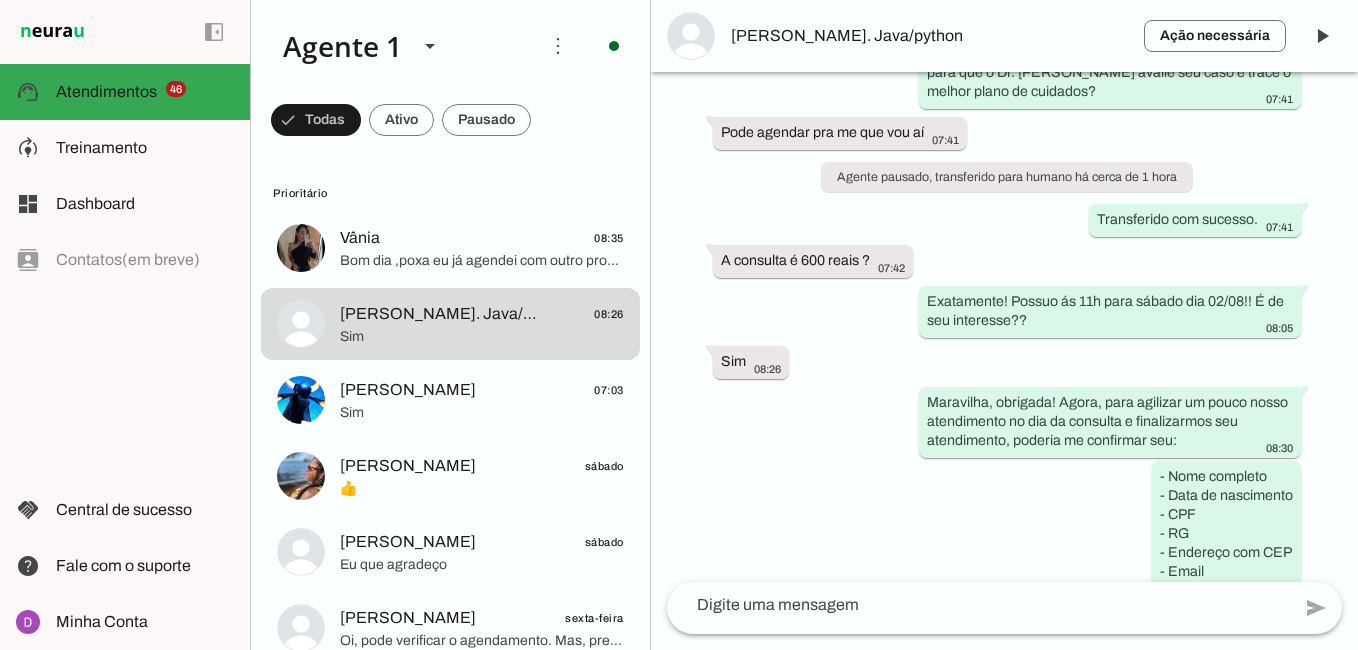 scroll, scrollTop: 1217, scrollLeft: 0, axis: vertical 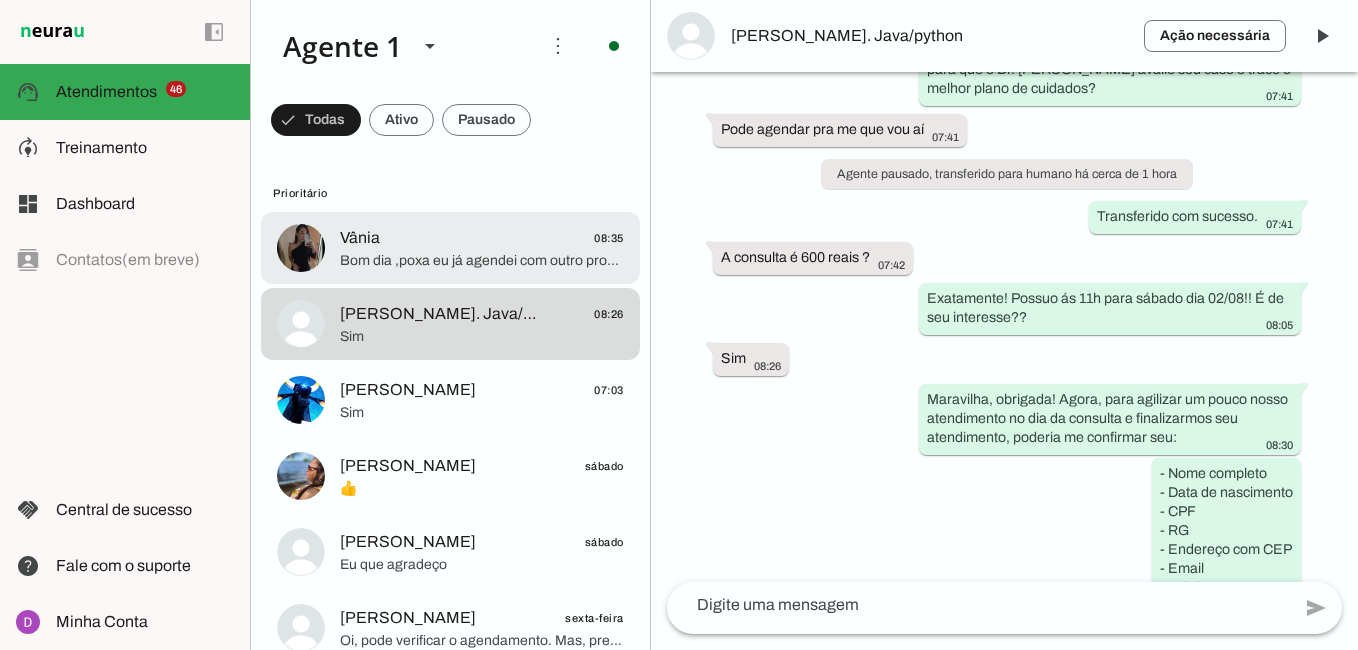 click on "Vânia
08:35
Bom dia ,poxa eu já agendei com outro profissional,estava c muita dor .Inclusive a consulta é hoje .Caso eu não consiga melhorar com ele retorno e agendo com Dr [PERSON_NAME]." at bounding box center [450, 248] 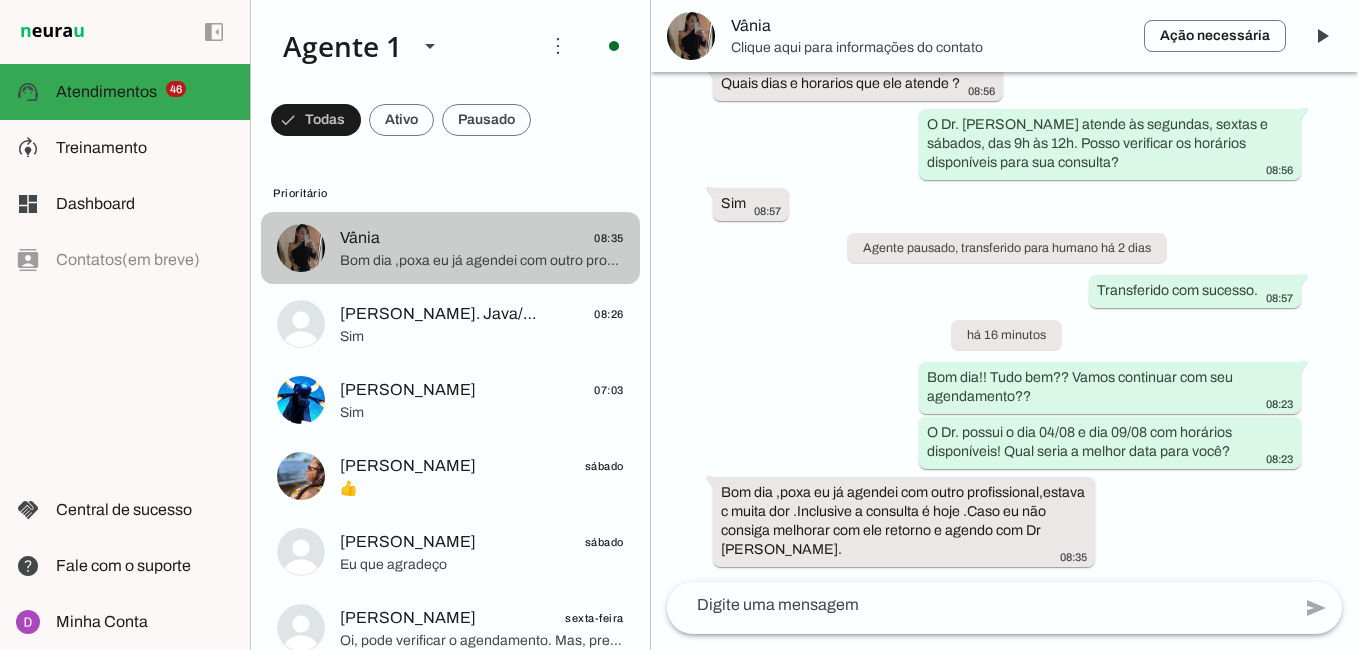 scroll, scrollTop: 437, scrollLeft: 0, axis: vertical 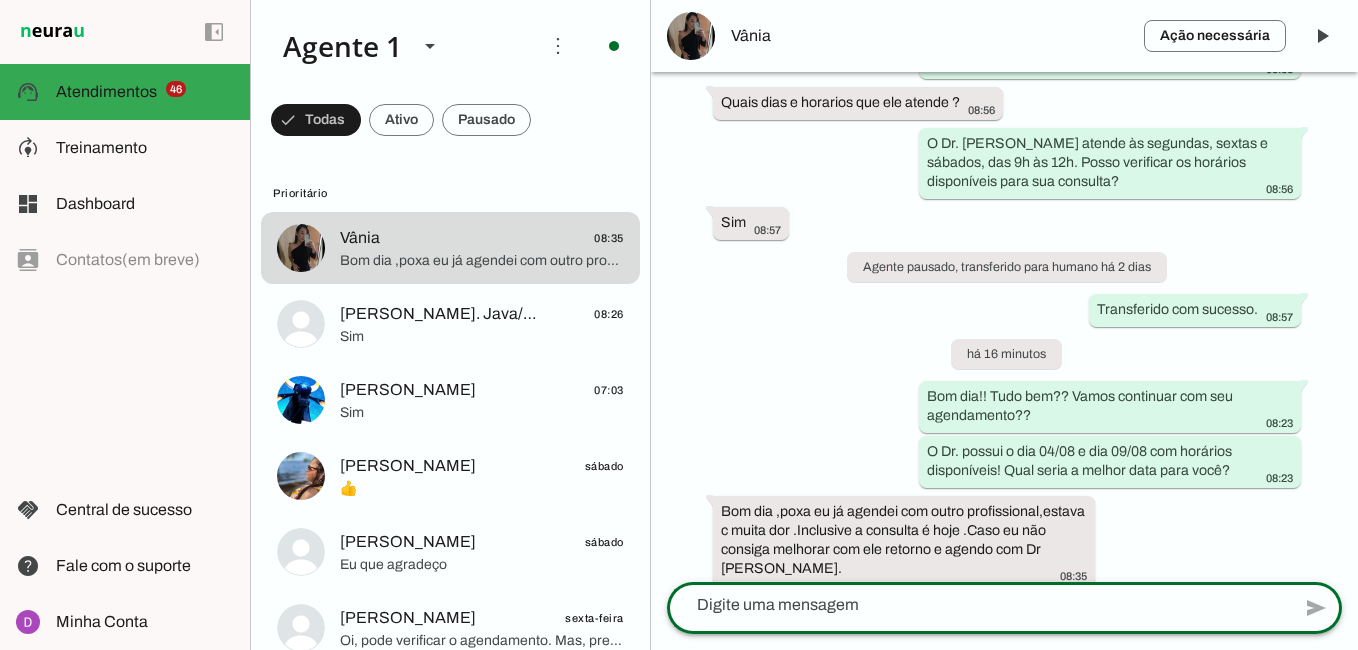 click 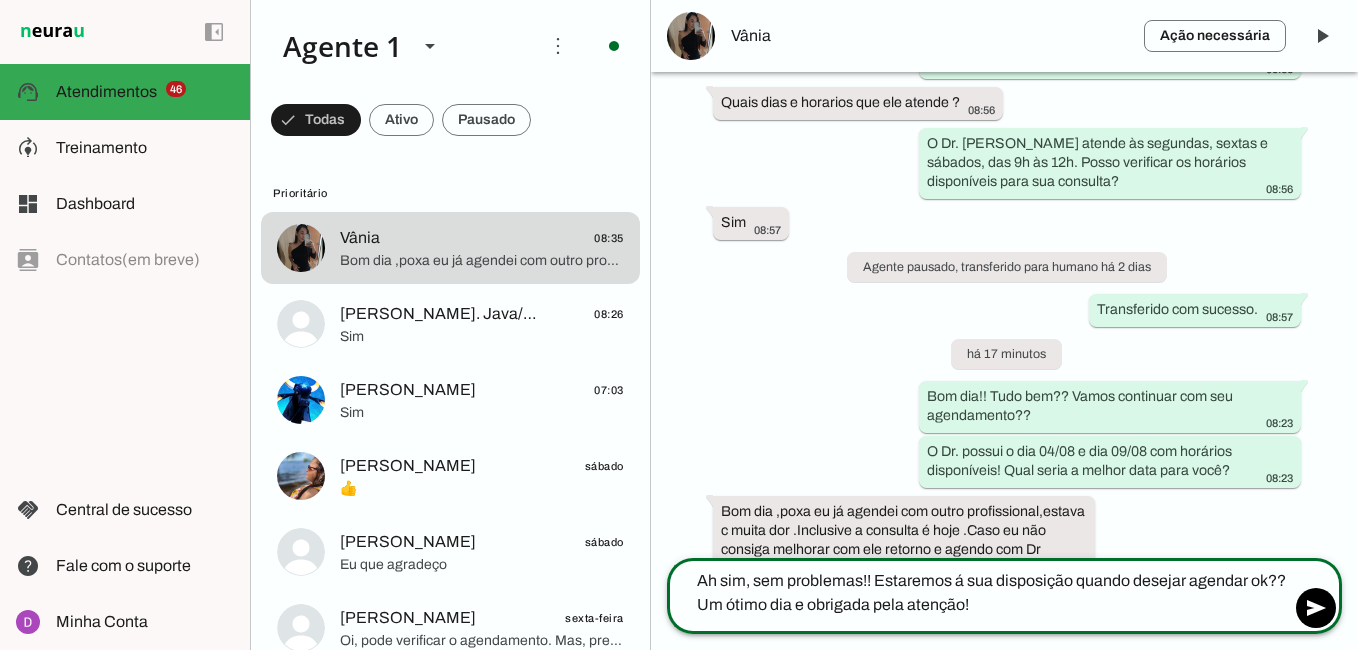 type on "Ah sim, sem problemas!! Estaremos á sua disposição quando desejar agendar ok??
Um ótimo dia e obrigada pela atenção!!" 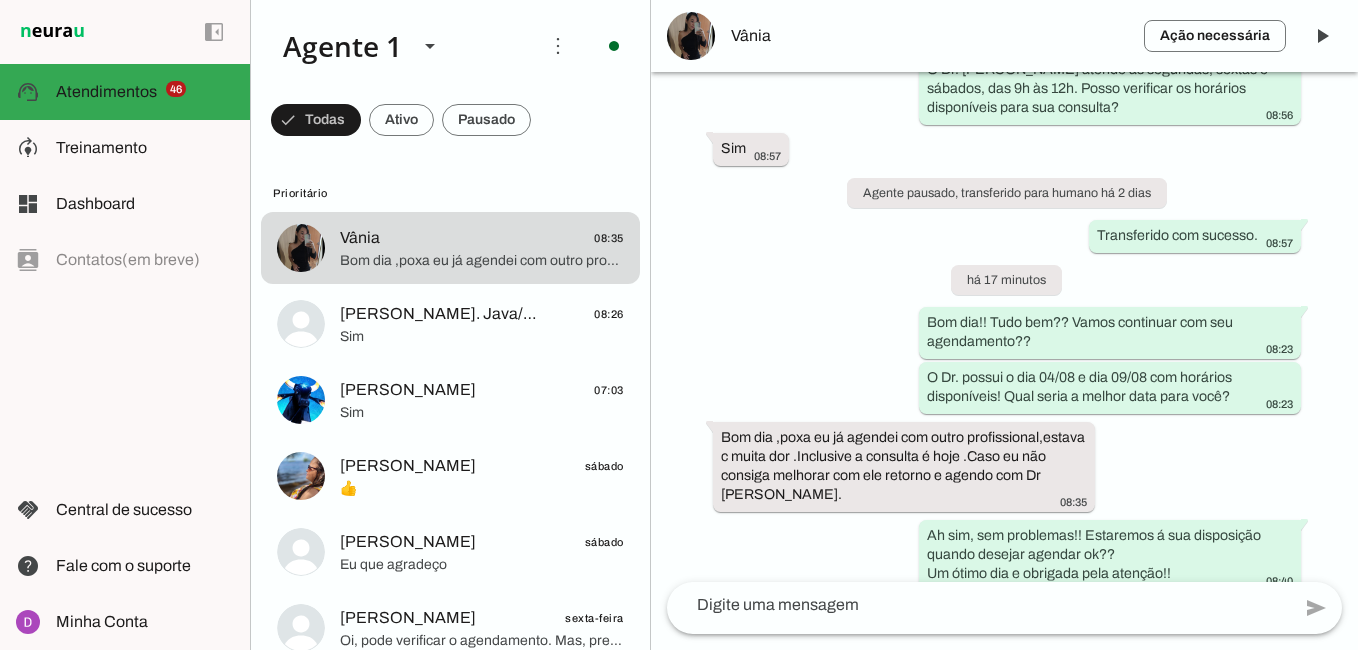 scroll, scrollTop: 516, scrollLeft: 0, axis: vertical 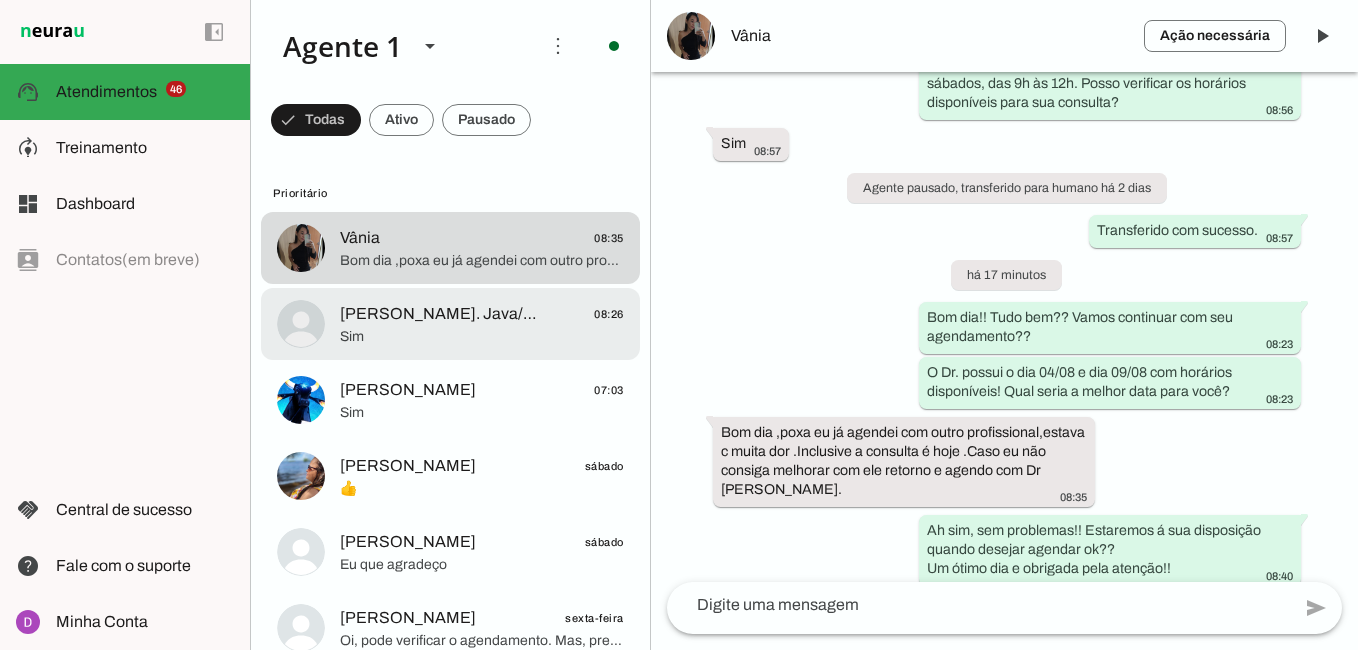click on "[PERSON_NAME].  Java/python" 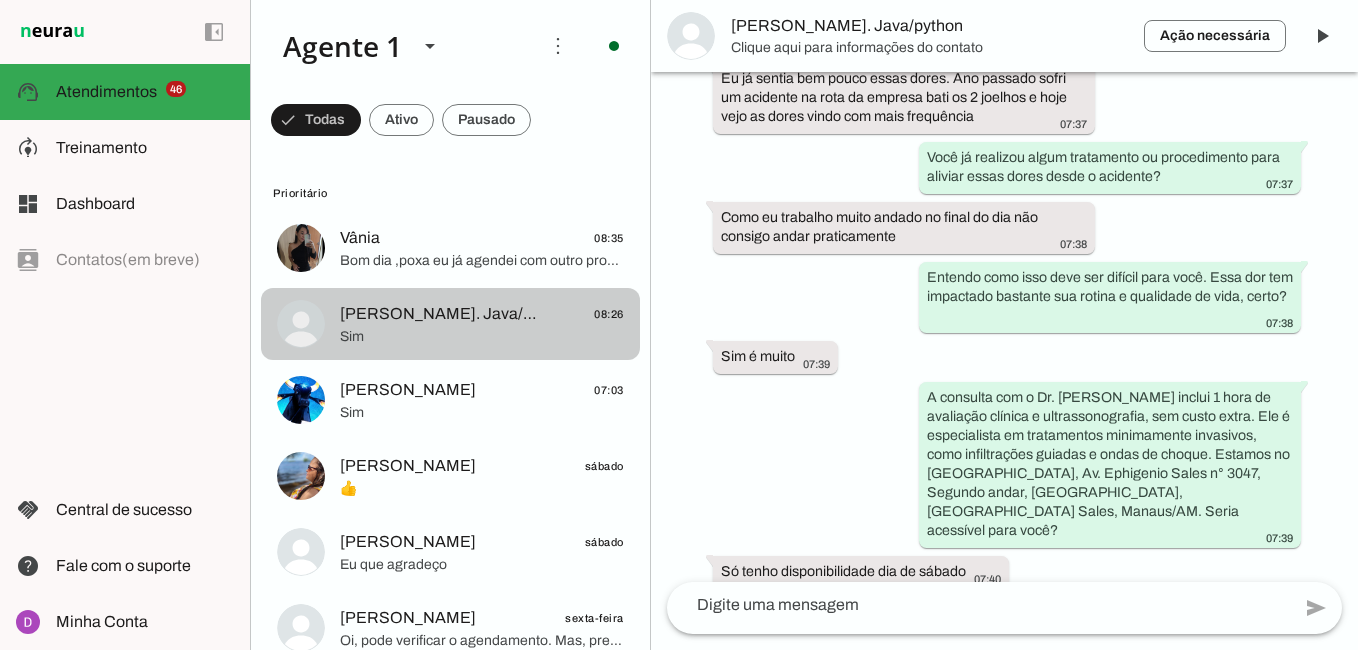 scroll, scrollTop: 1217, scrollLeft: 0, axis: vertical 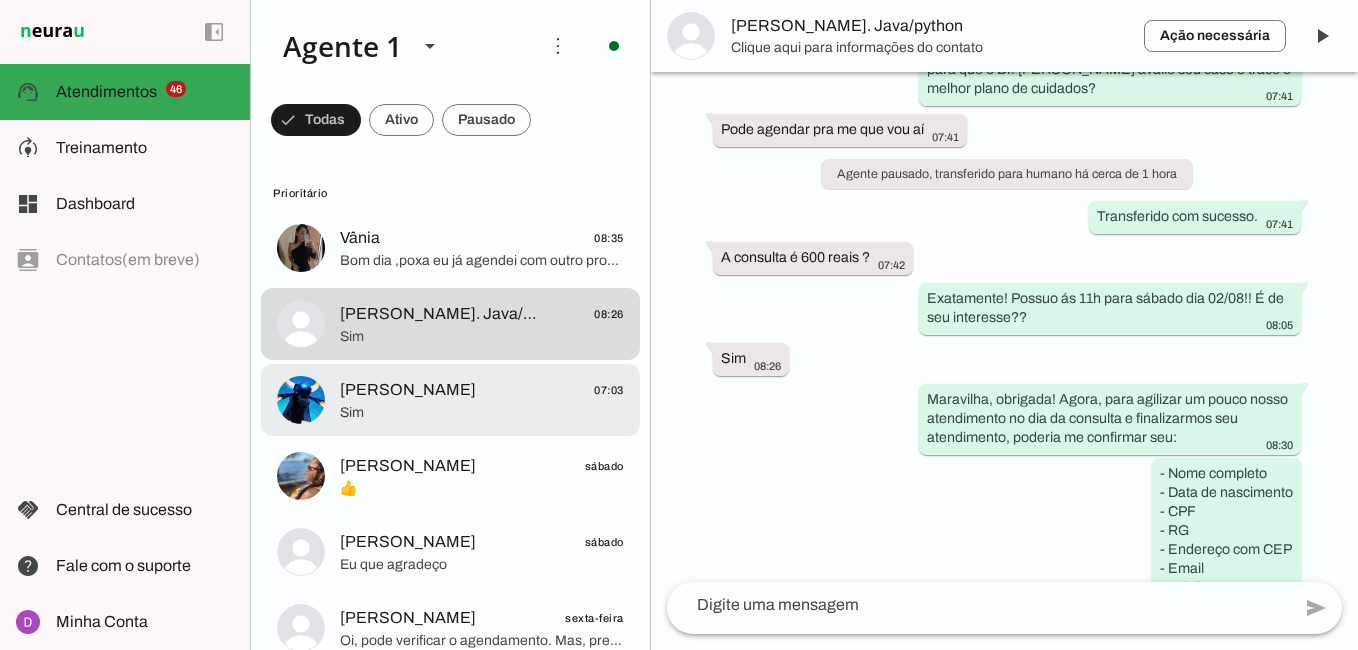 click on "[PERSON_NAME]
07:03" 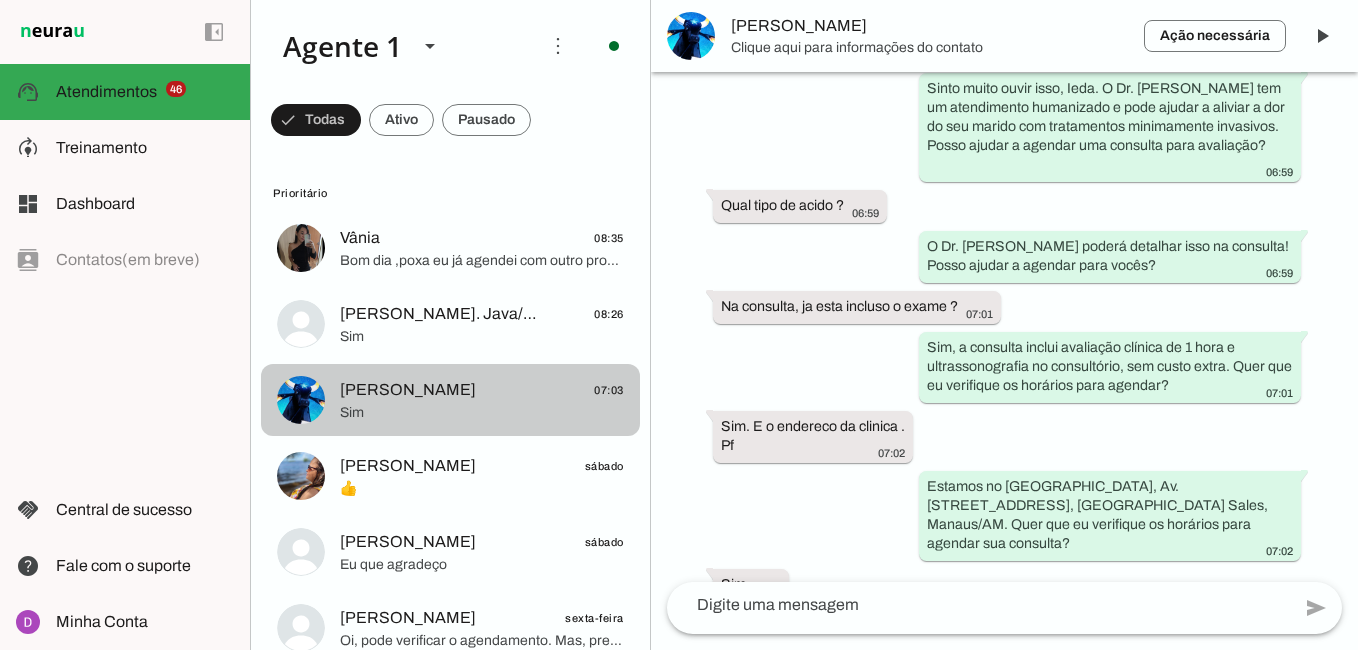 scroll, scrollTop: 1375, scrollLeft: 0, axis: vertical 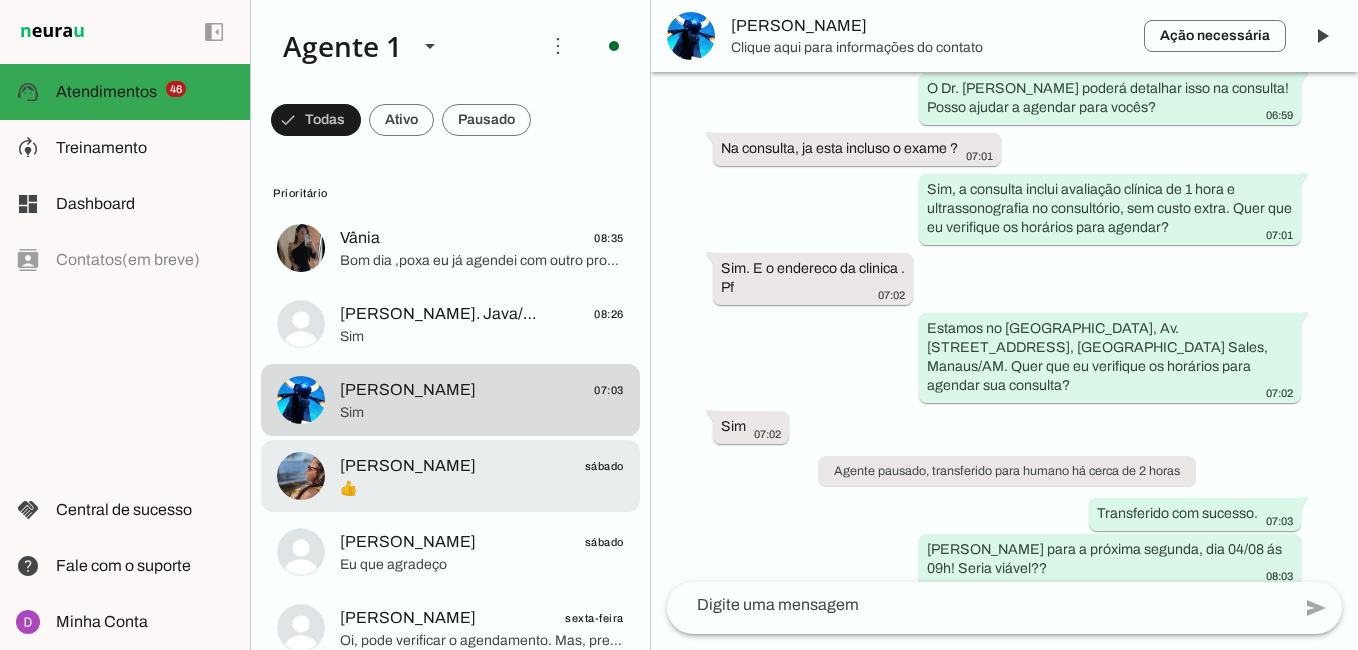 click on "[PERSON_NAME]
sábado
👍" at bounding box center (450, 248) 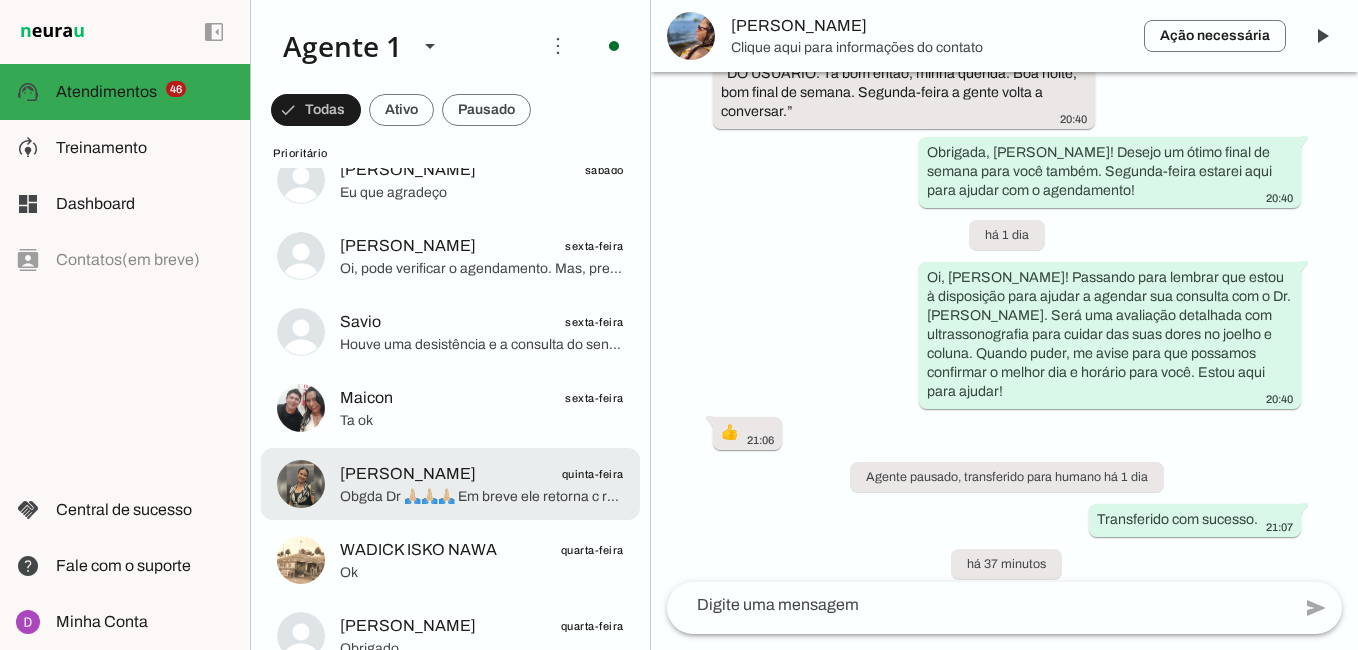 scroll, scrollTop: 382, scrollLeft: 0, axis: vertical 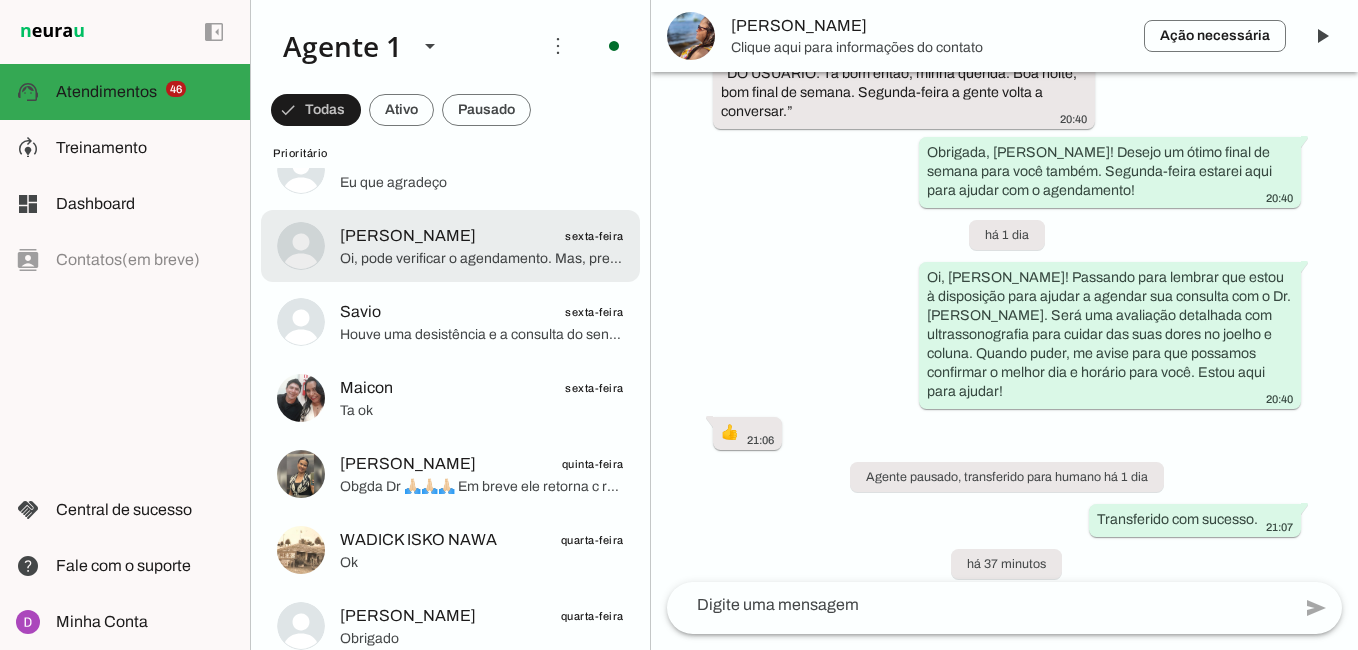 click on "[PERSON_NAME]
sexta-feira" 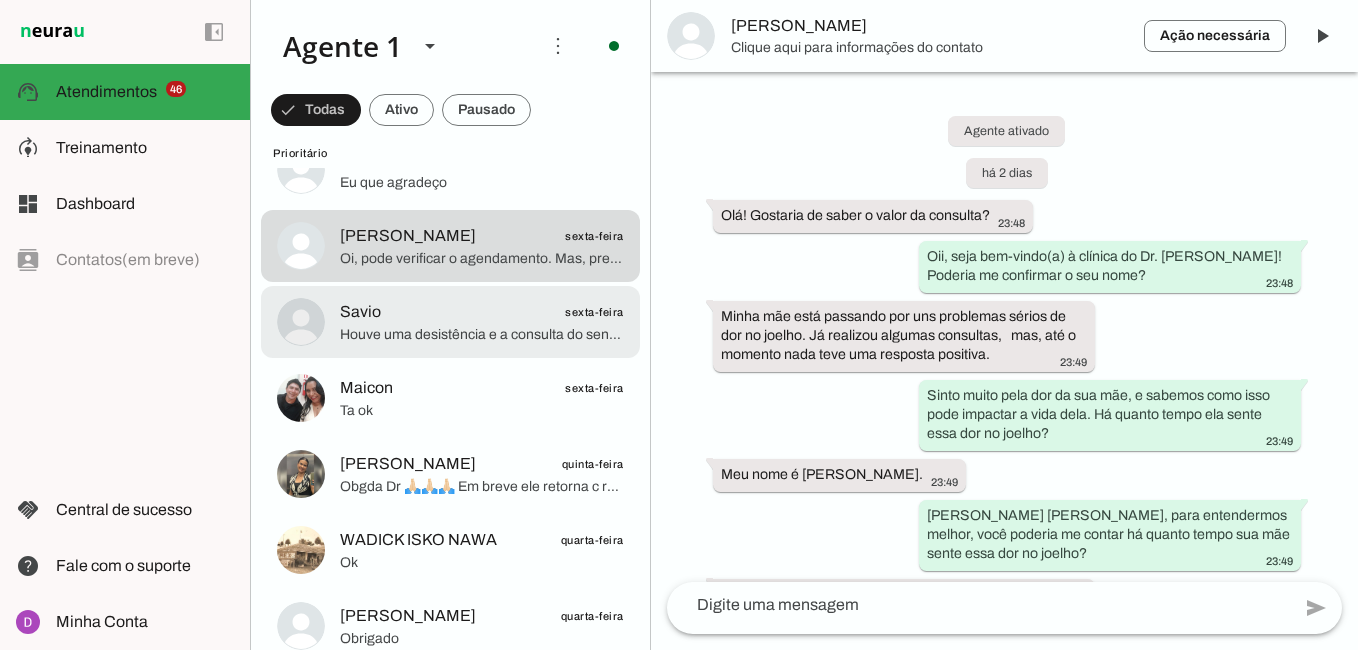 scroll, scrollTop: 960, scrollLeft: 0, axis: vertical 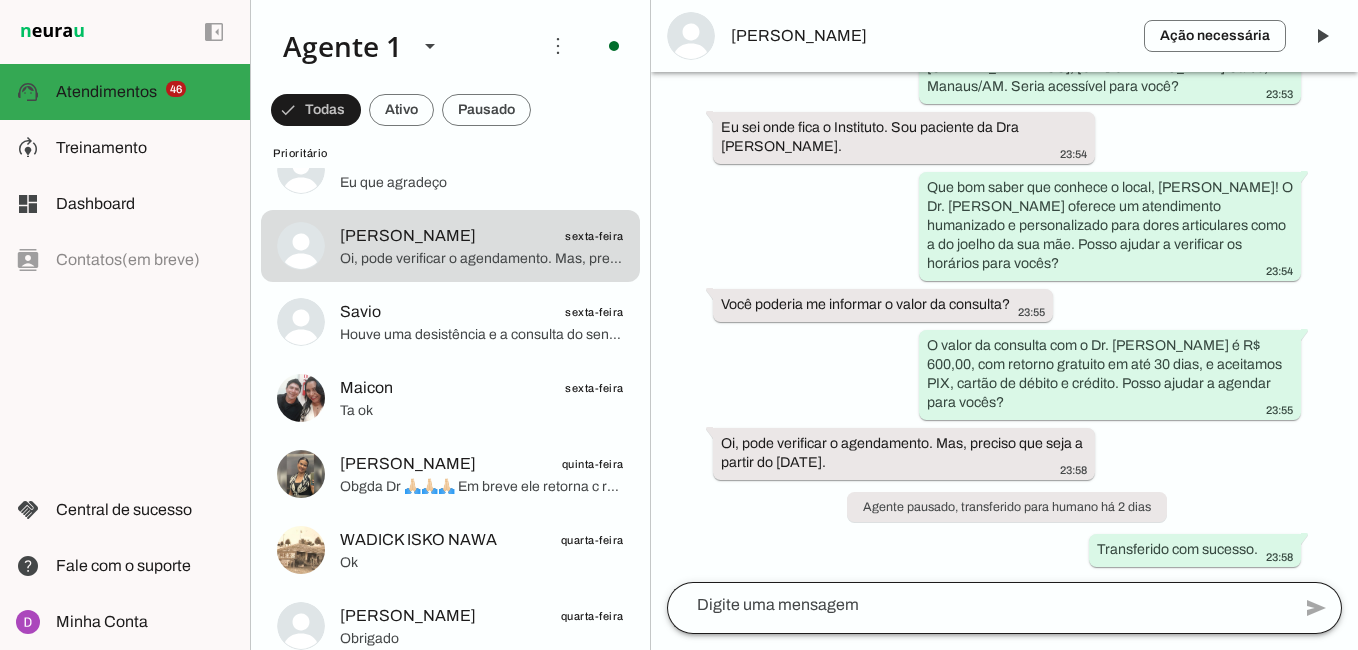 click 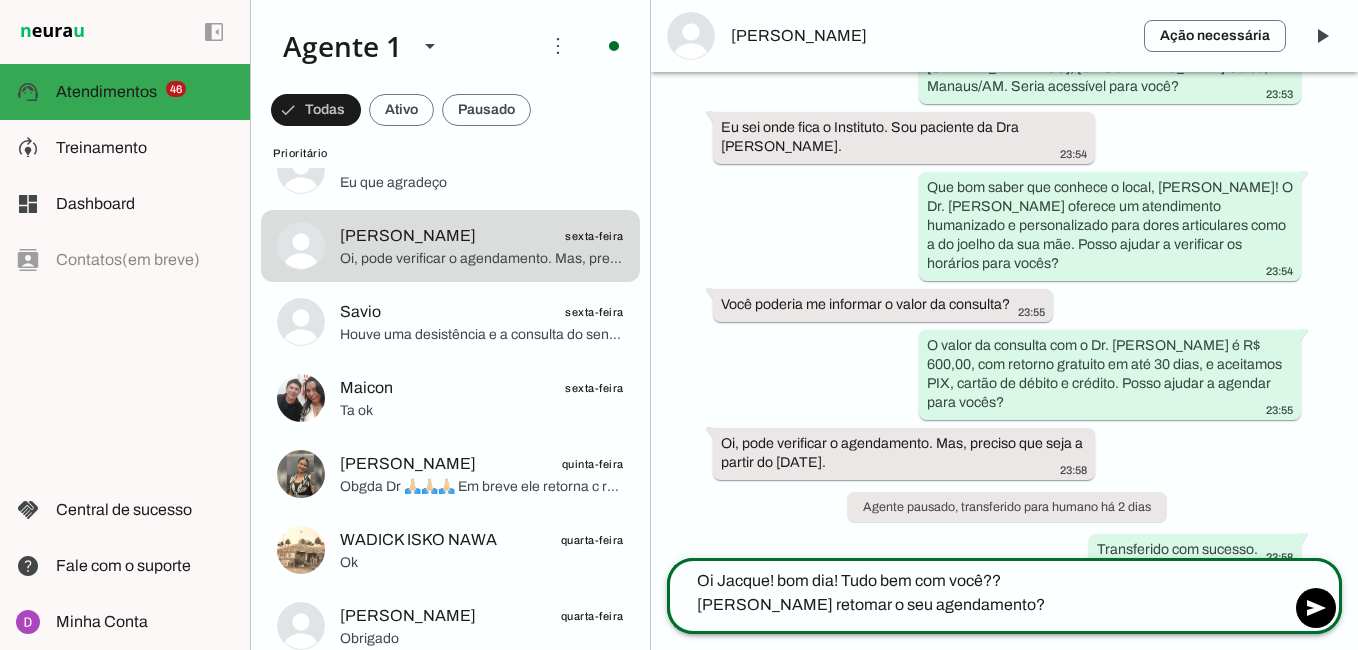 type on "Oi Jacque! bom dia! Tudo bem com você??
Vamos retomar o seu agendamento??" 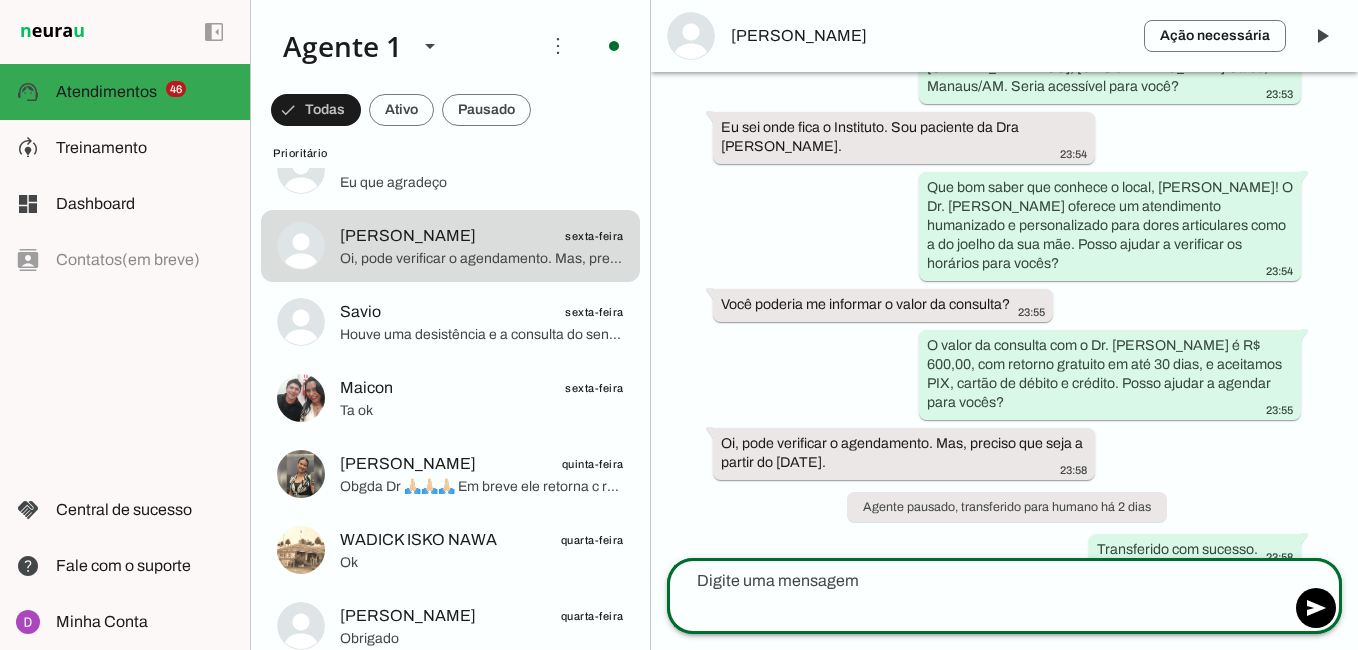 scroll, scrollTop: 1066, scrollLeft: 0, axis: vertical 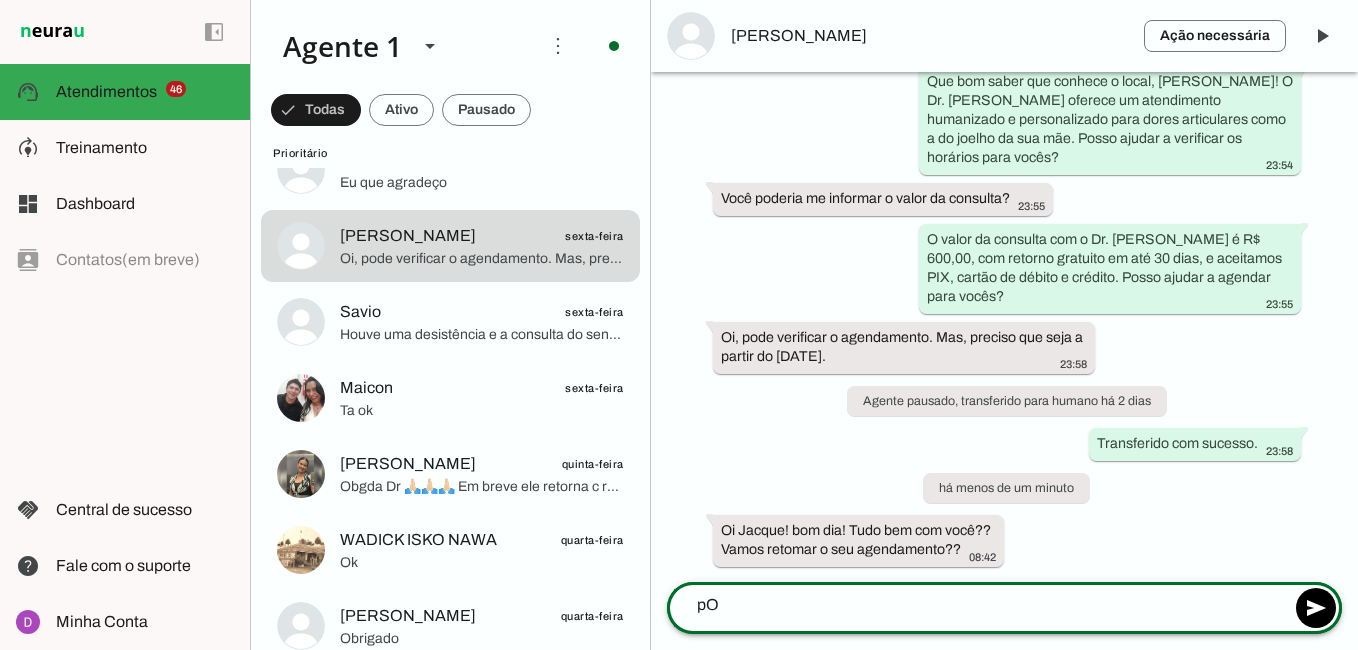 type on "p" 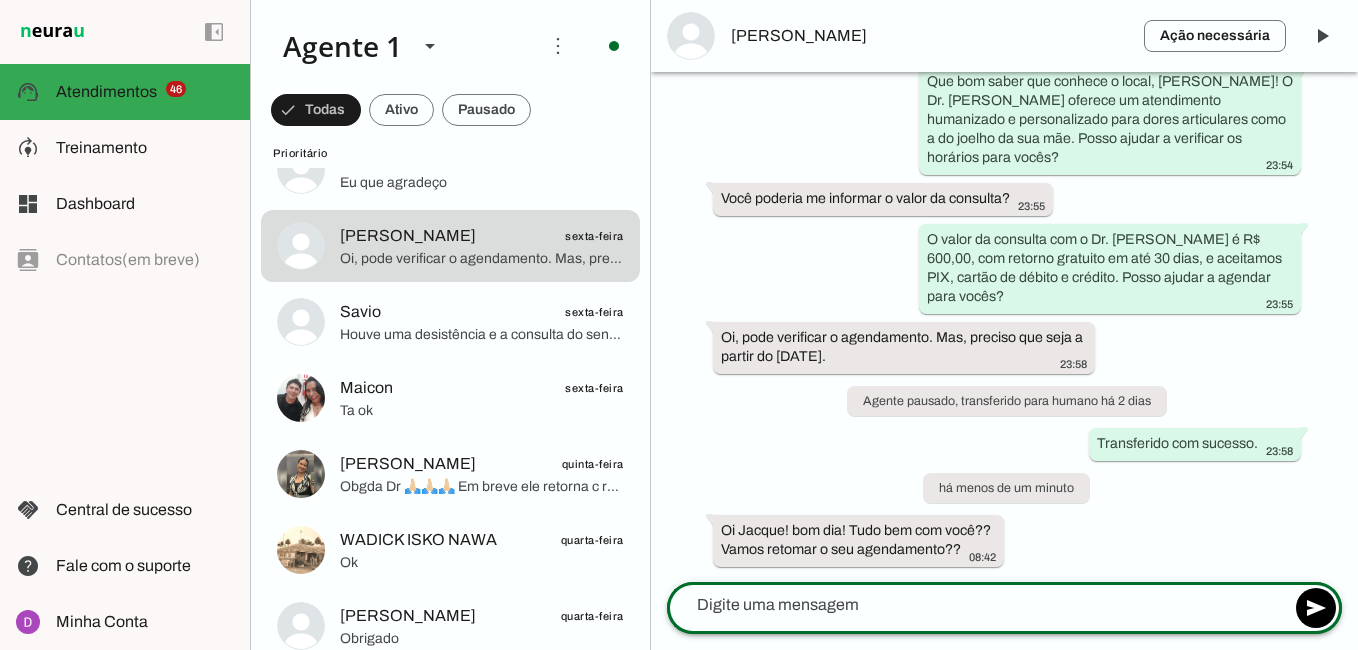 type on "p" 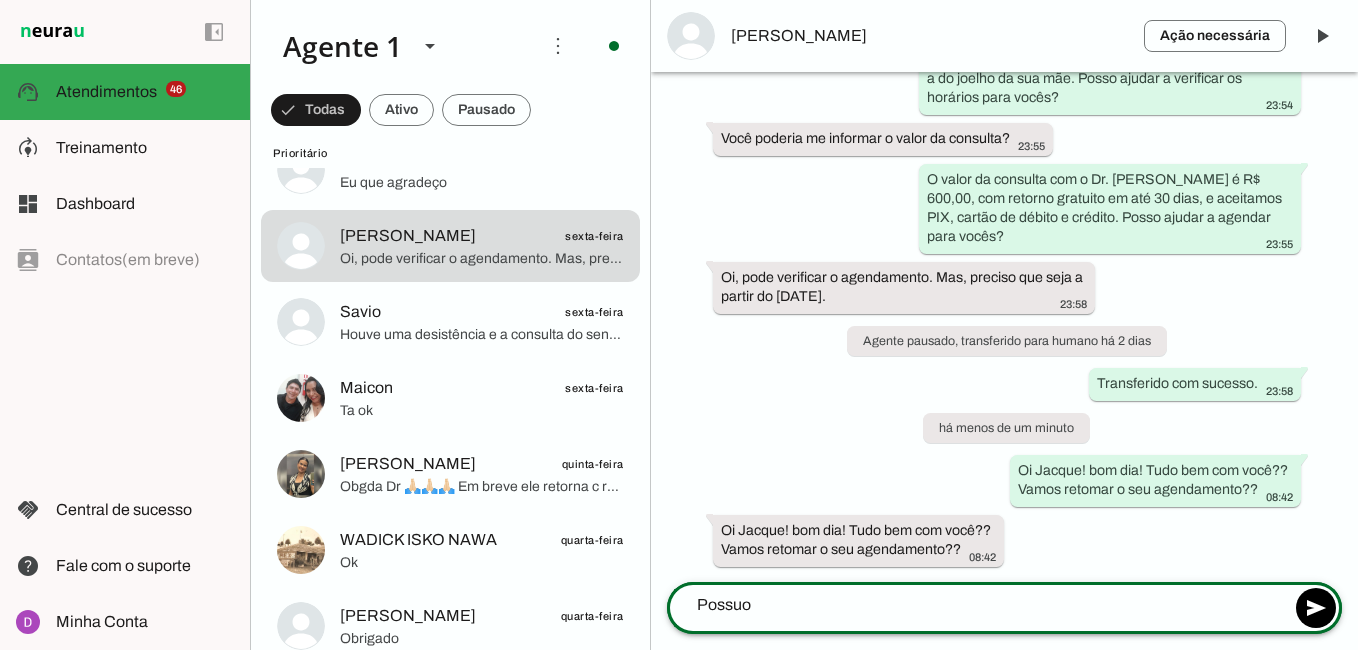 scroll, scrollTop: 1066, scrollLeft: 0, axis: vertical 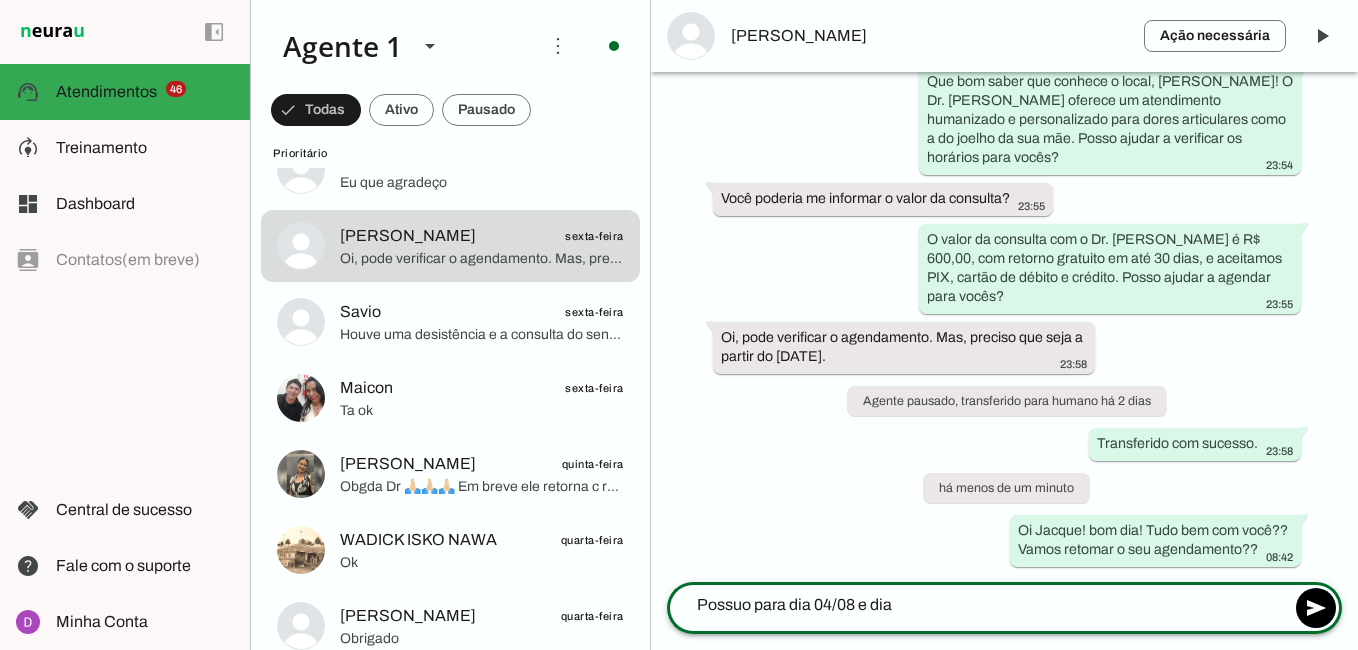 type on "Possuo para dia 04/08 e dia" 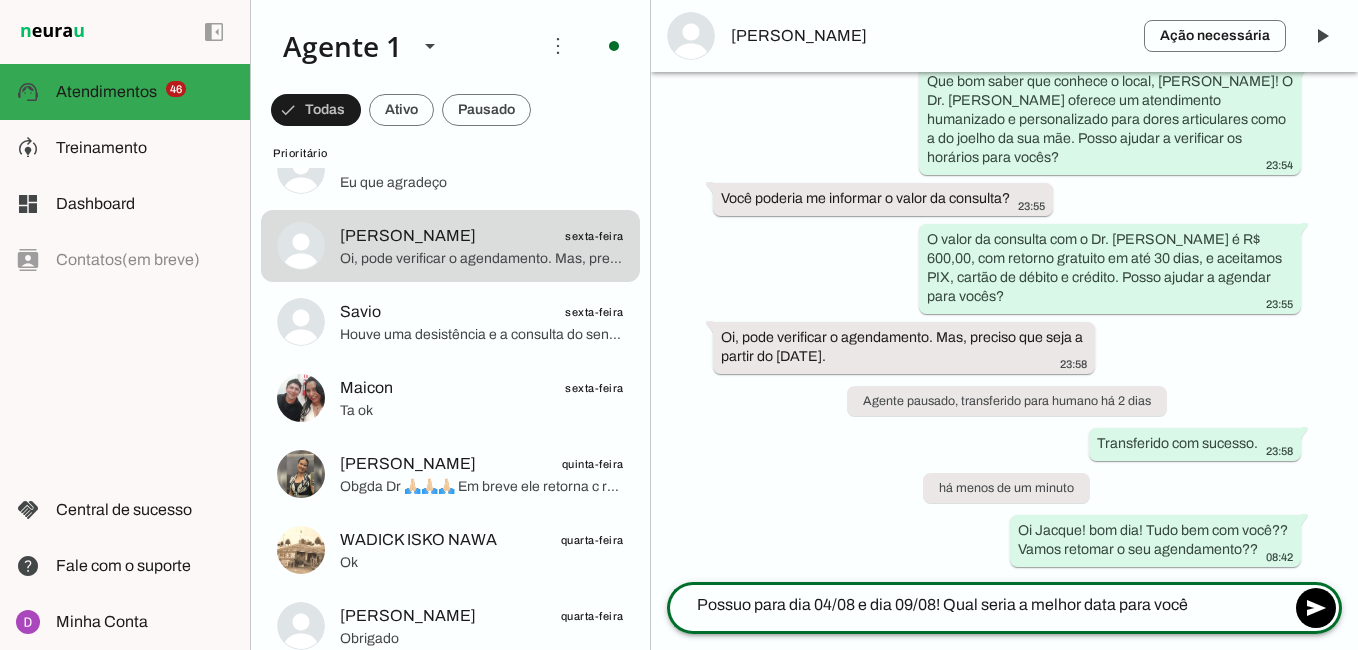 type on "Possuo para dia 04/08 e dia 09/08! Qual seria a melhor data para você?" 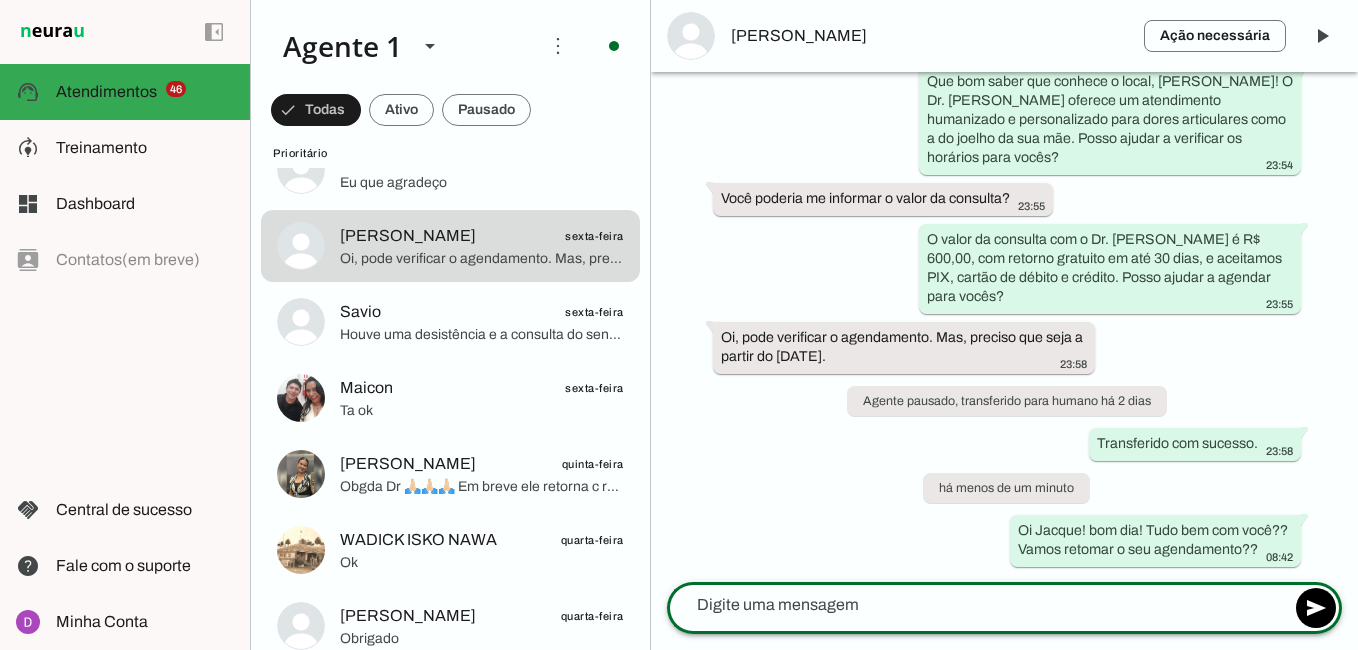 scroll, scrollTop: 1126, scrollLeft: 0, axis: vertical 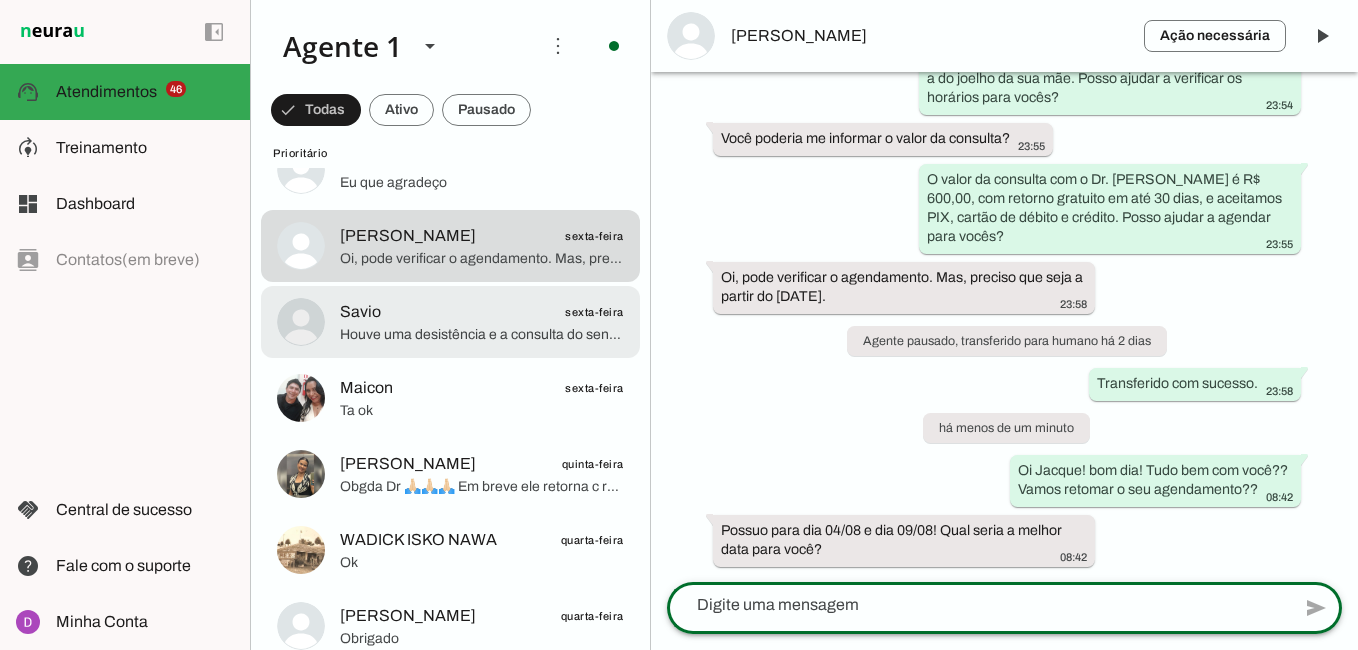 type 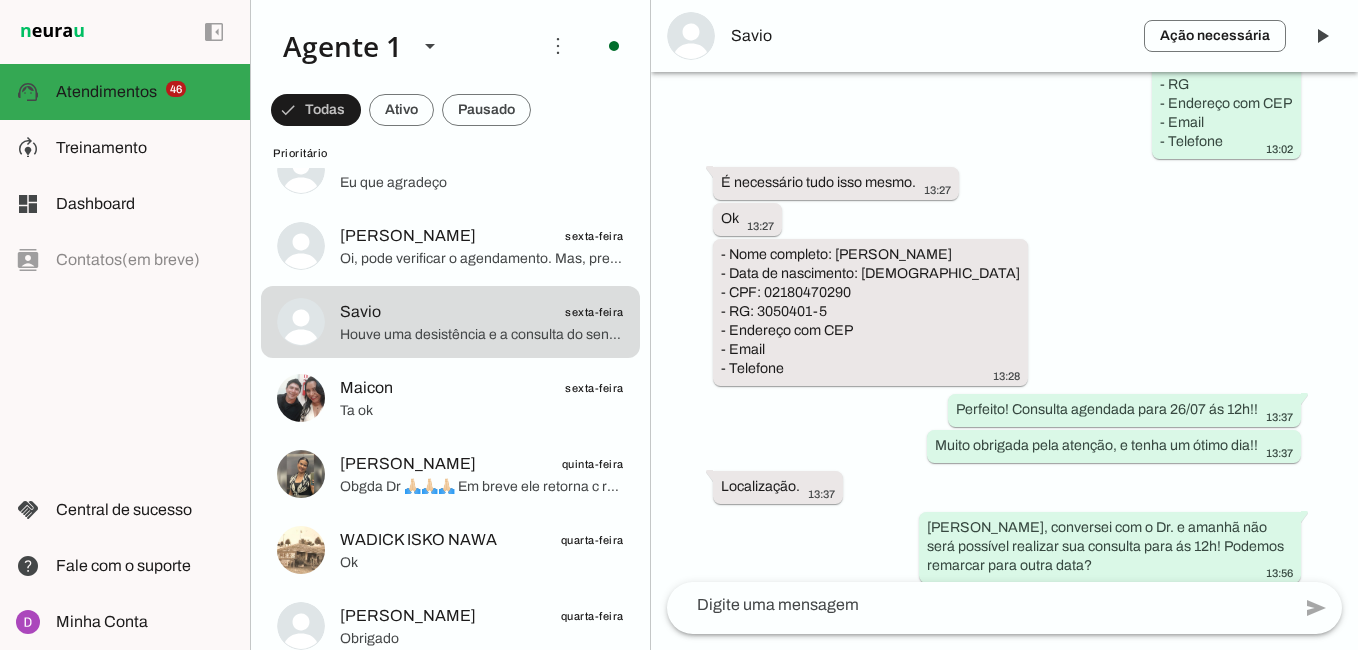 scroll, scrollTop: 2335, scrollLeft: 0, axis: vertical 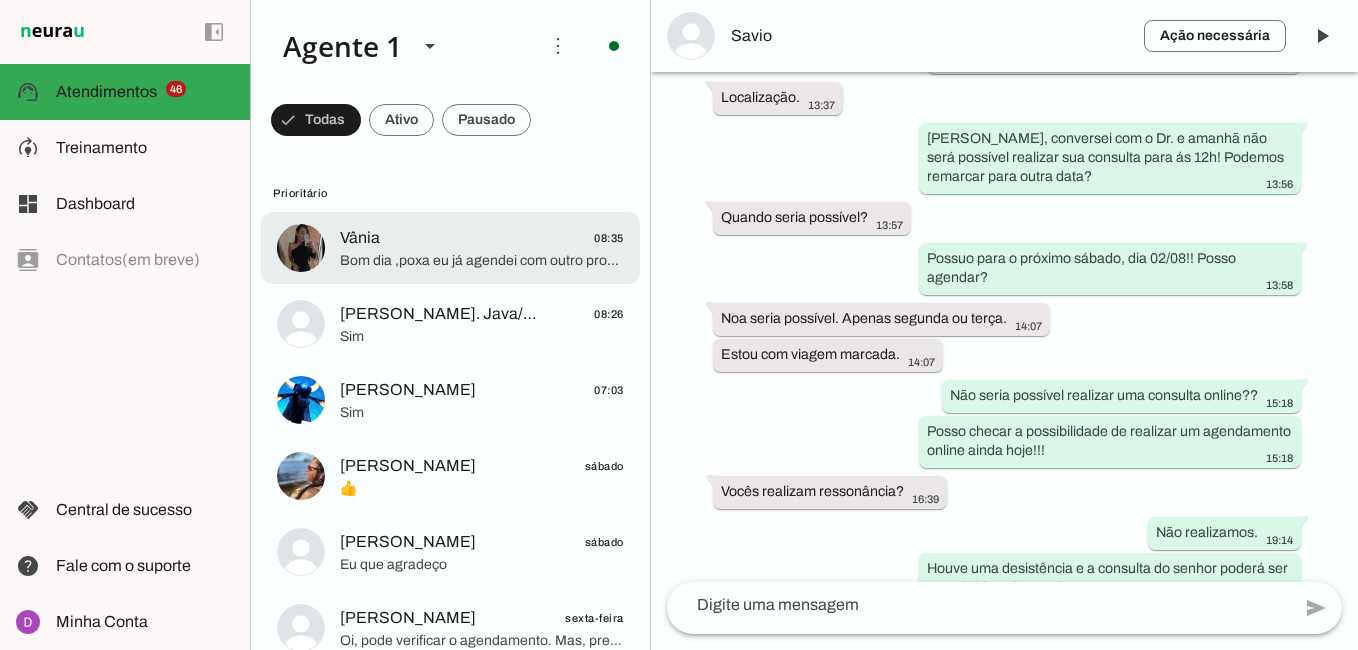 click on "Bom dia ,poxa eu já agendei com outro profissional,estava c muita dor .Inclusive a consulta é hoje .Caso eu não consiga melhorar com ele retorno e agendo com Dr [PERSON_NAME]." 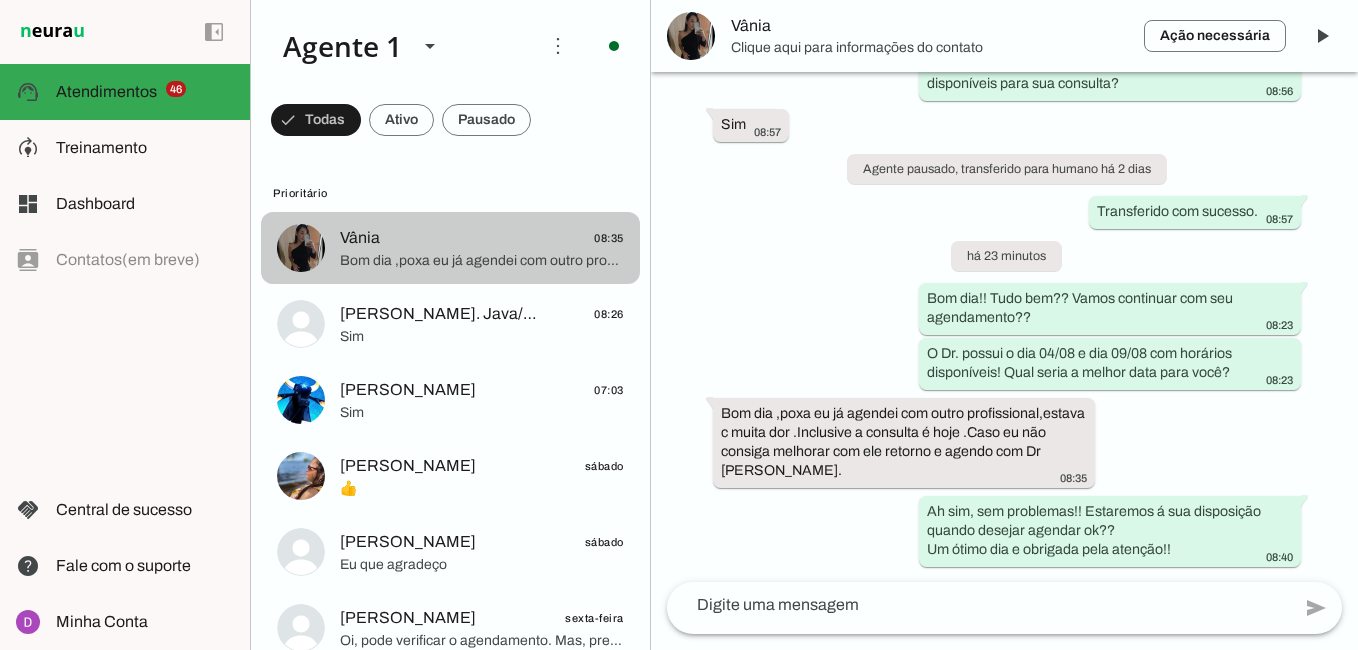 scroll, scrollTop: 516, scrollLeft: 0, axis: vertical 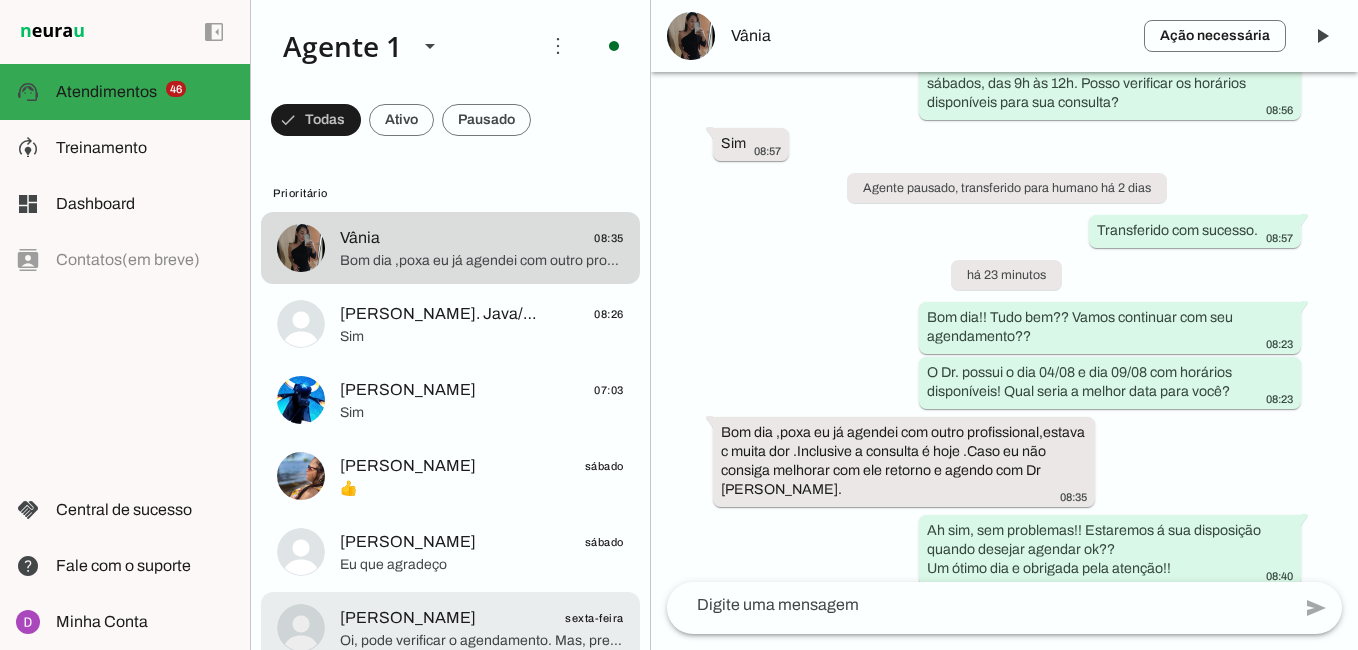 click on "[PERSON_NAME]
sexta-feira
Oi, pode verificar o agendamento. Mas, preciso que seja a partir do [DATE]." at bounding box center [450, 248] 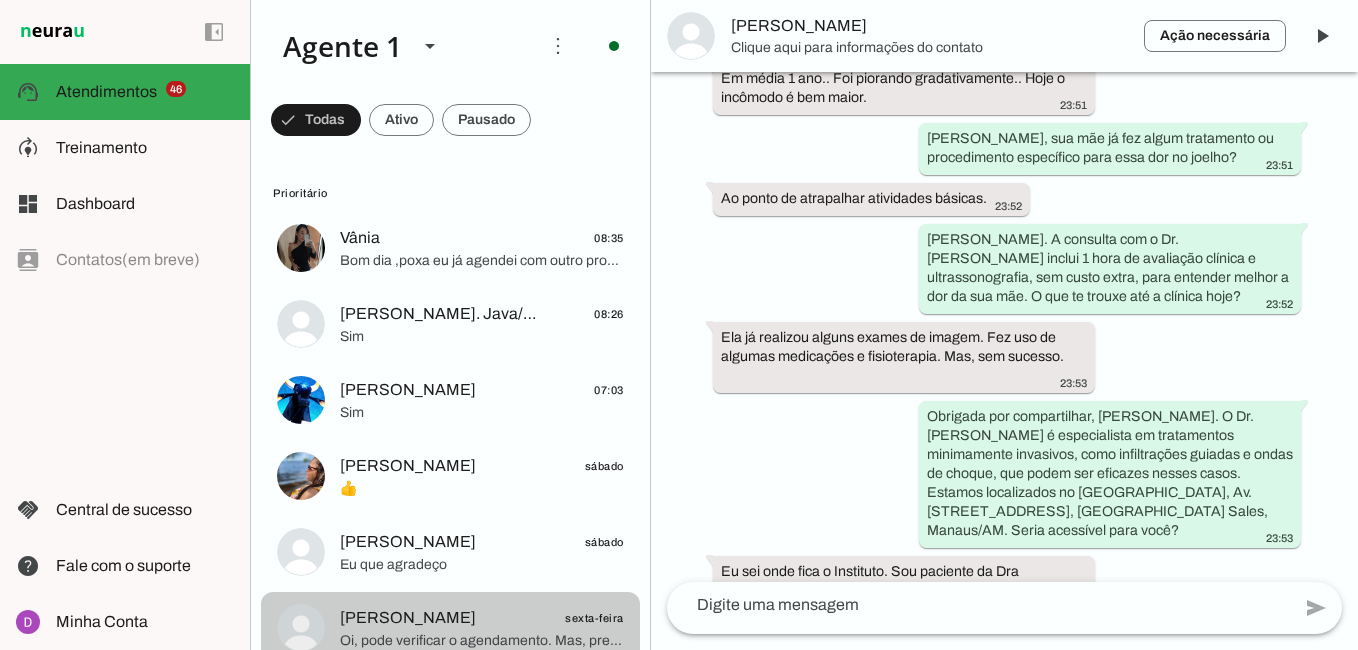 scroll, scrollTop: 1121, scrollLeft: 0, axis: vertical 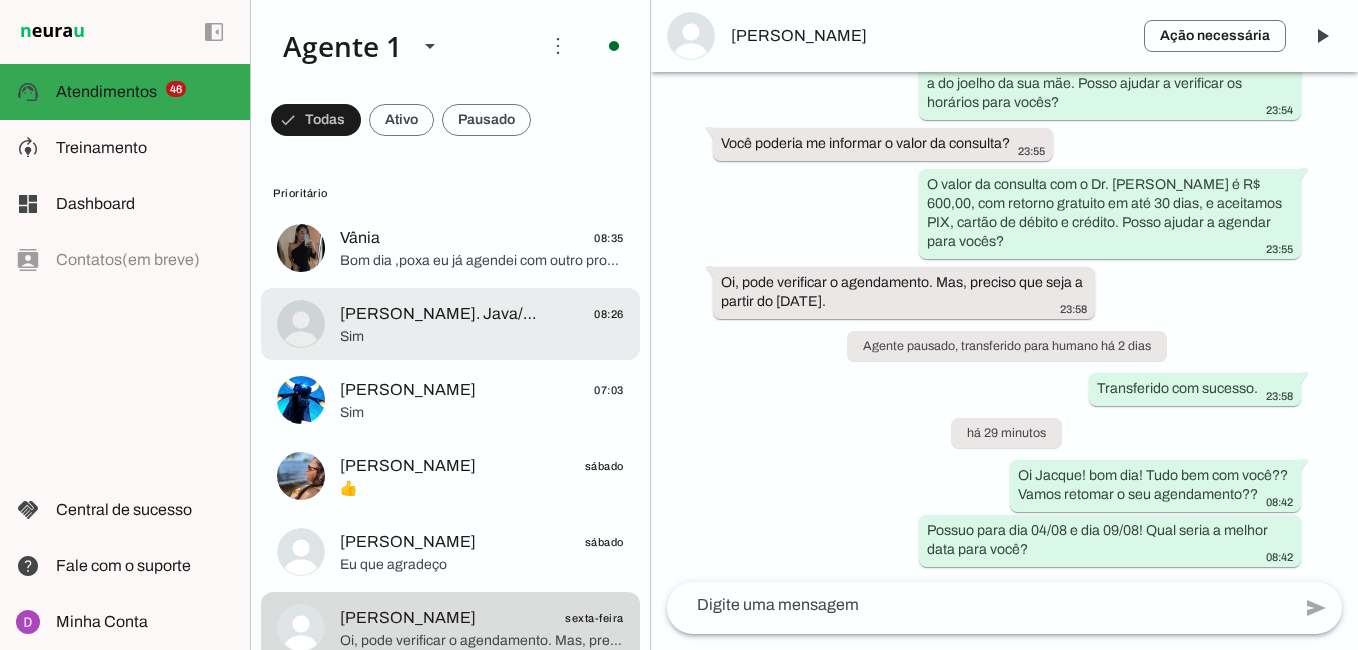 click on "[PERSON_NAME].  Java/python
08:26
Sim" at bounding box center (450, 248) 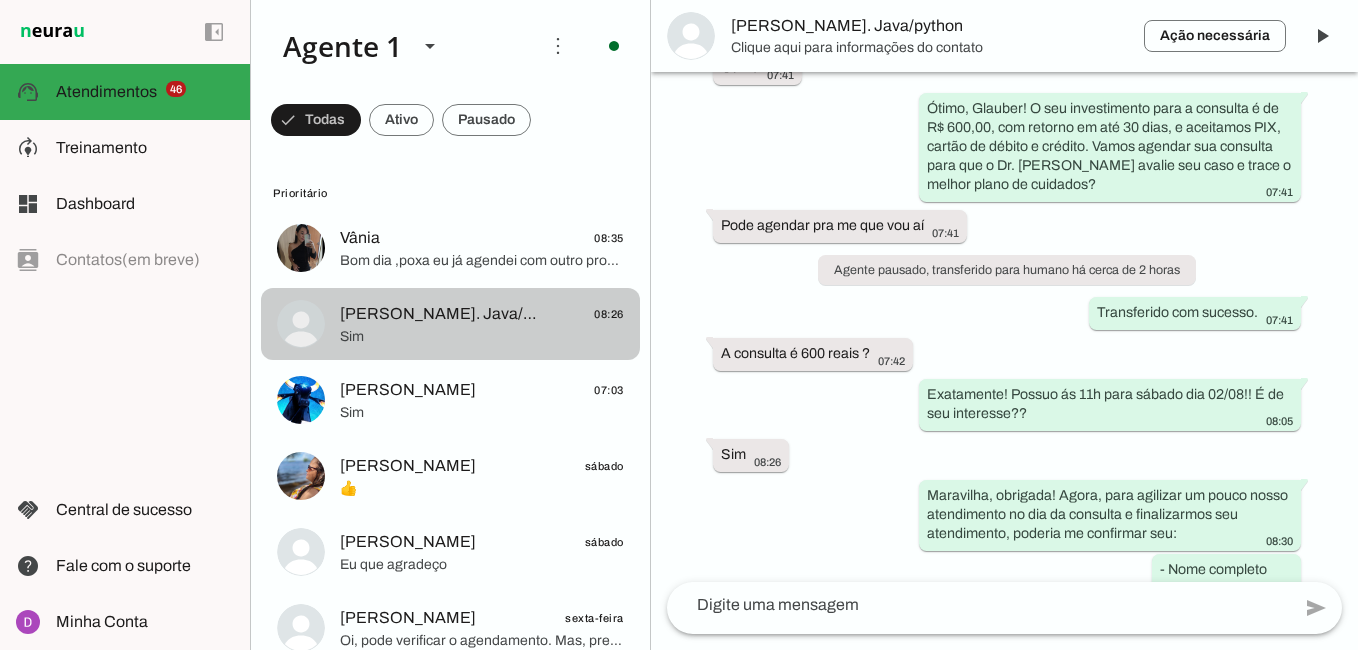 scroll, scrollTop: 1217, scrollLeft: 0, axis: vertical 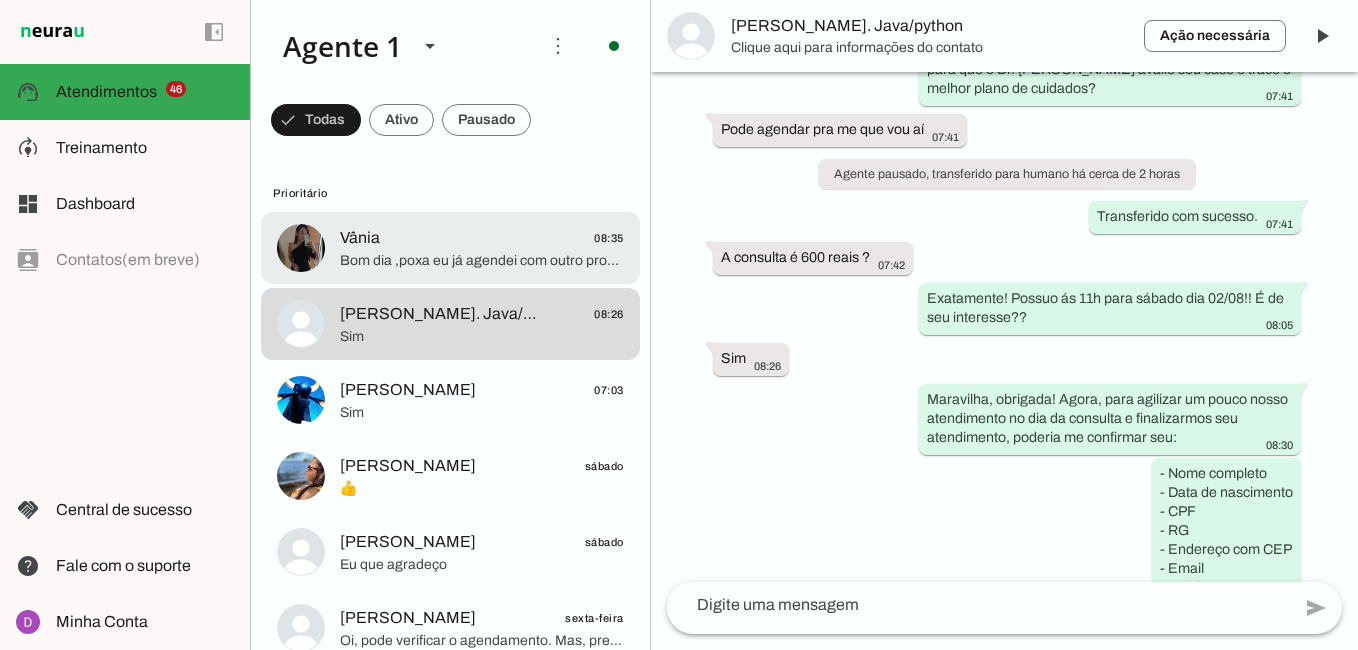 click on "Bom dia ,poxa eu já agendei com outro profissional,estava c muita dor .Inclusive a consulta é hoje .Caso eu não consiga melhorar com ele retorno e agendo com Dr [PERSON_NAME]." 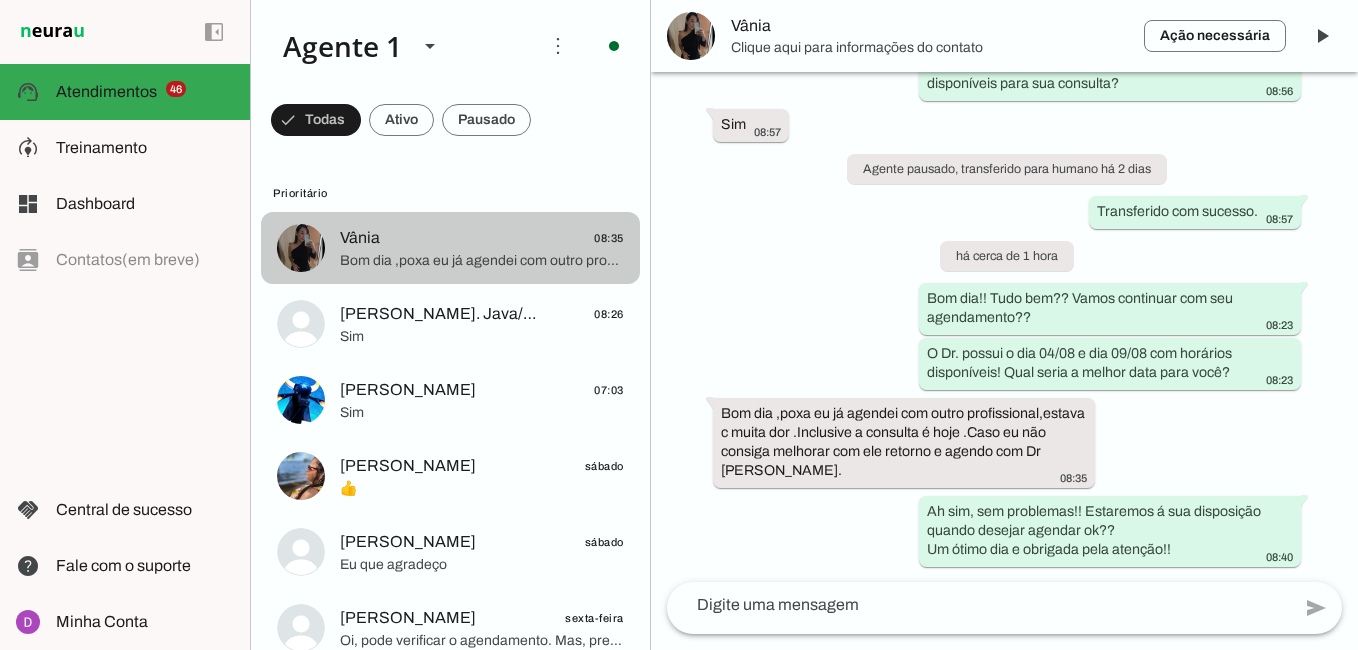 scroll, scrollTop: 516, scrollLeft: 0, axis: vertical 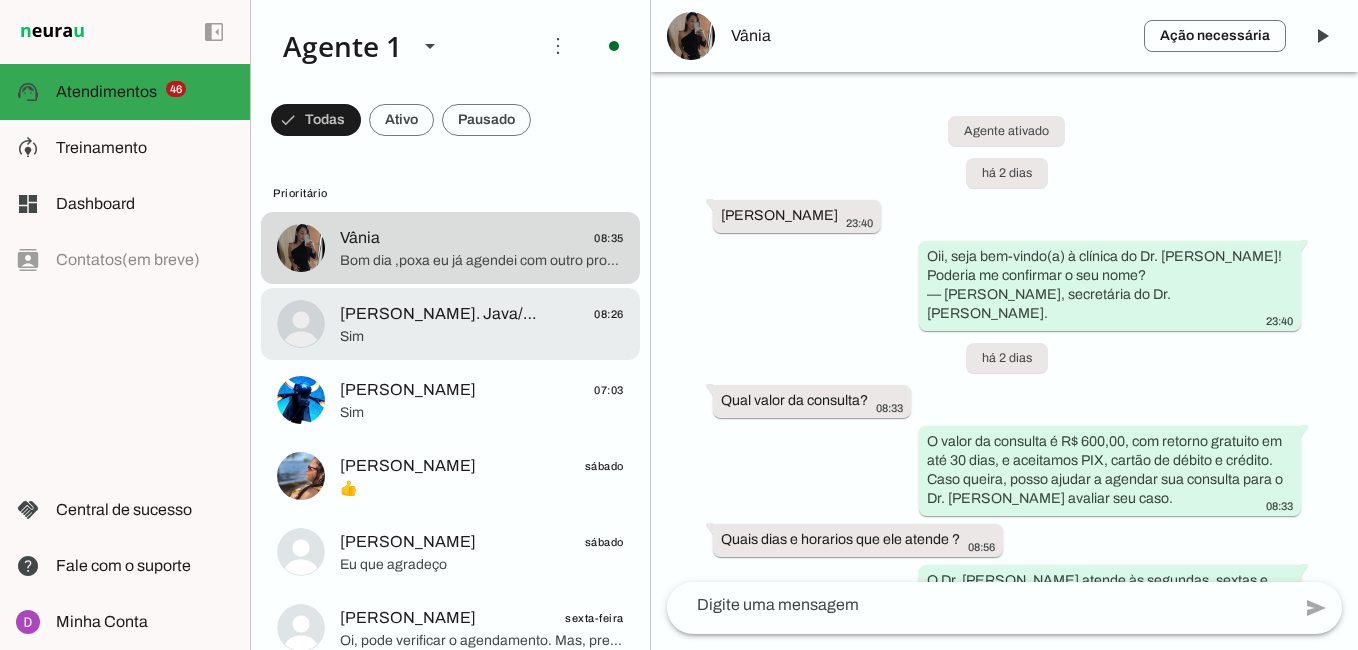 click on "[PERSON_NAME].  Java/python" 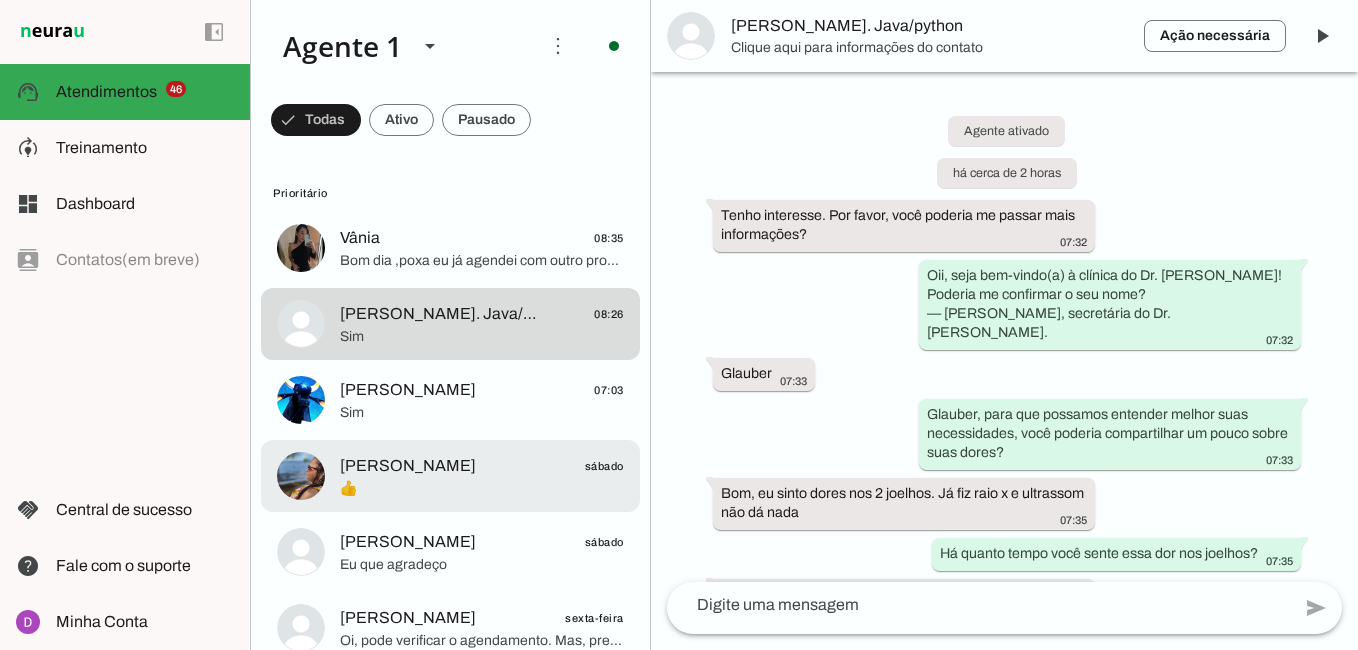 scroll, scrollTop: 1217, scrollLeft: 0, axis: vertical 